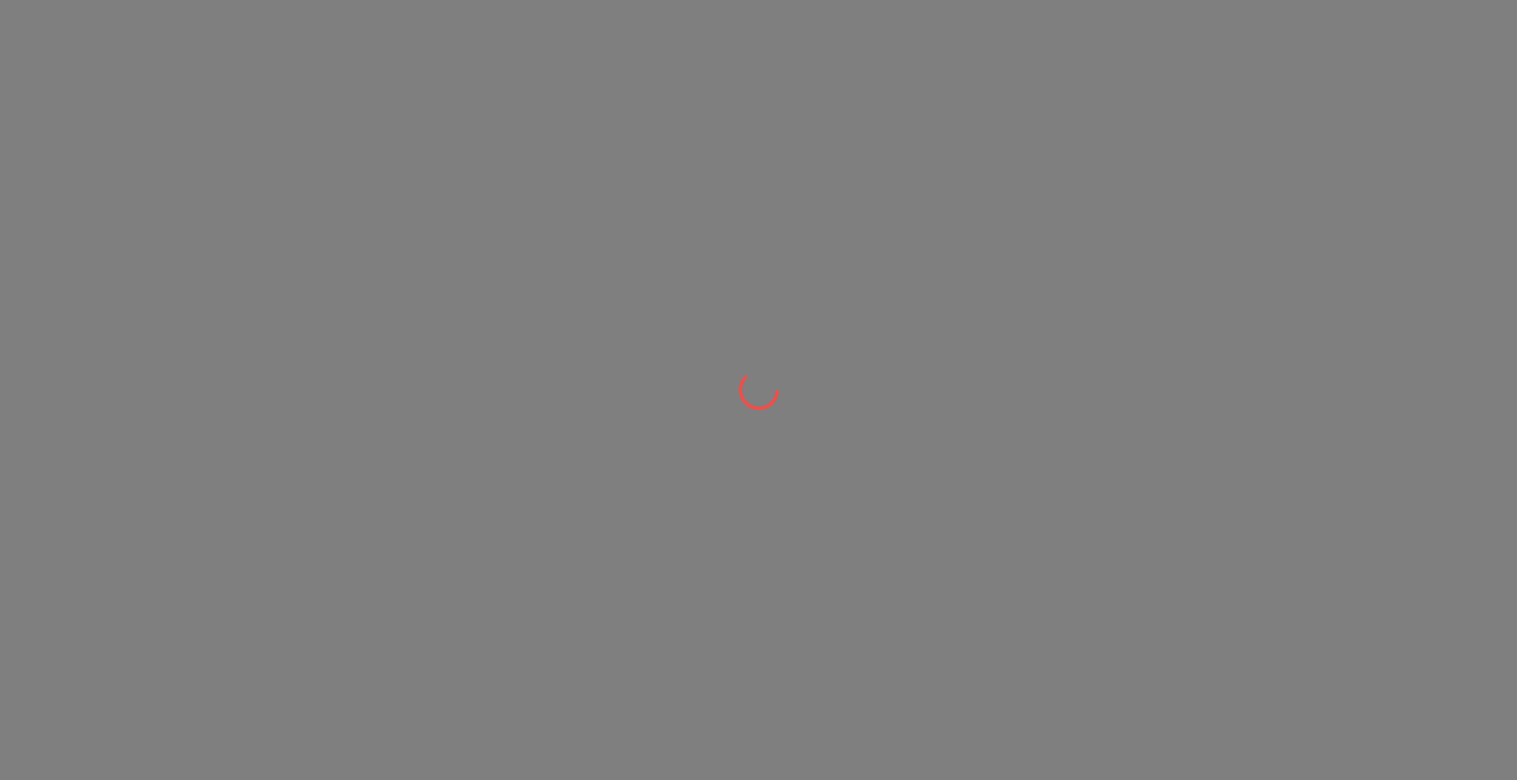 scroll, scrollTop: 0, scrollLeft: 0, axis: both 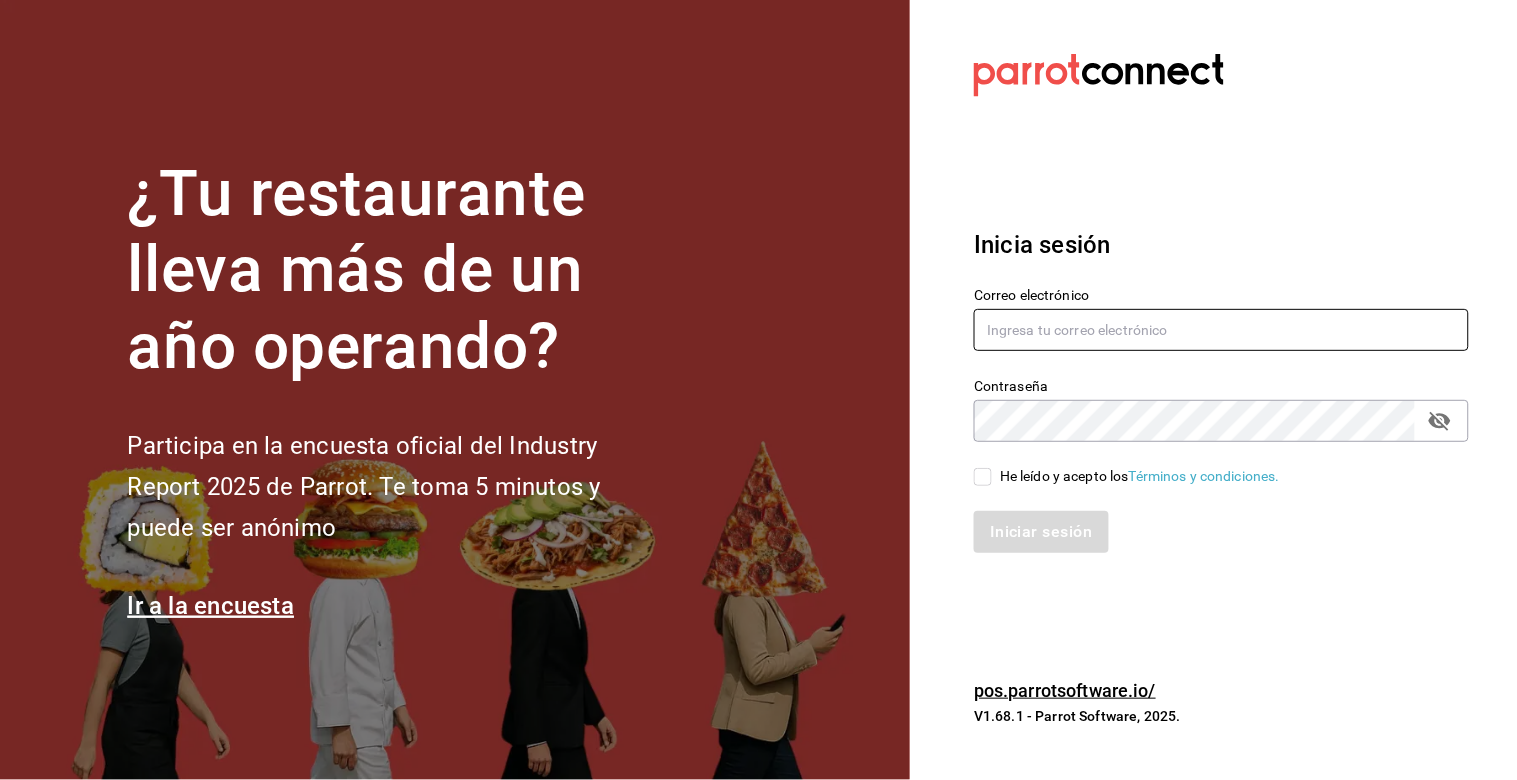 type on "[EMAIL]" 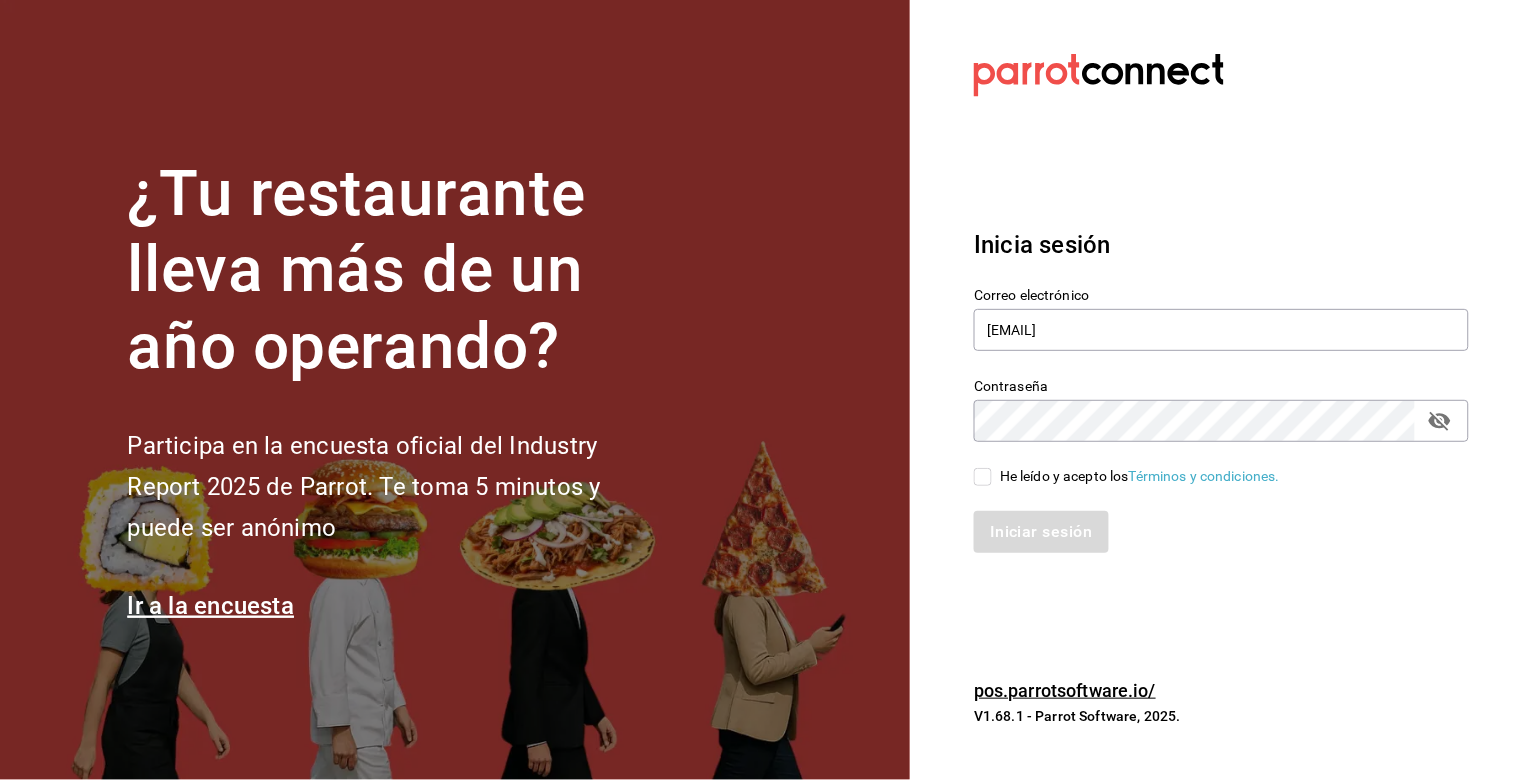 click on "He leído y acepto los  Términos y condiciones." at bounding box center [983, 477] 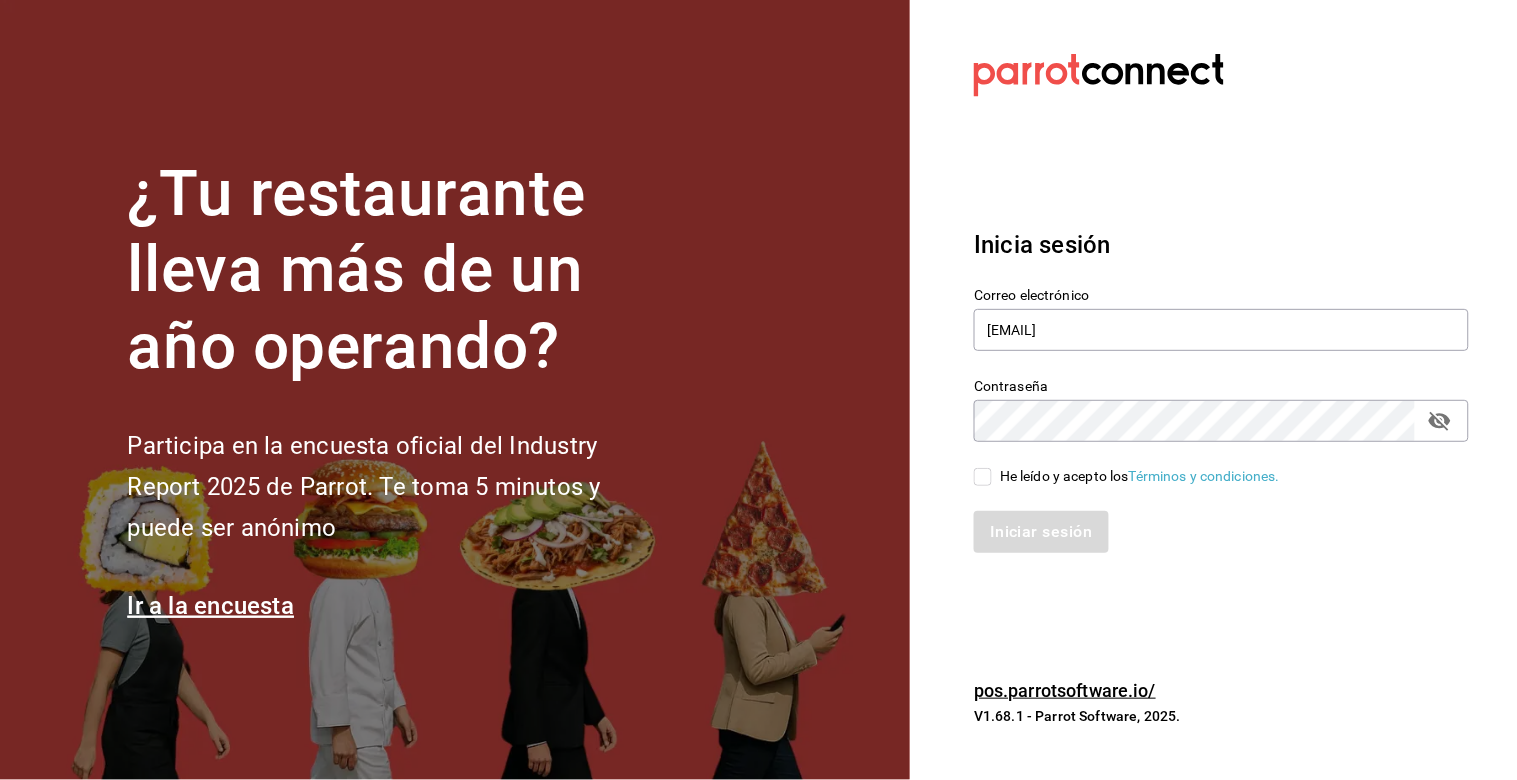 checkbox on "true" 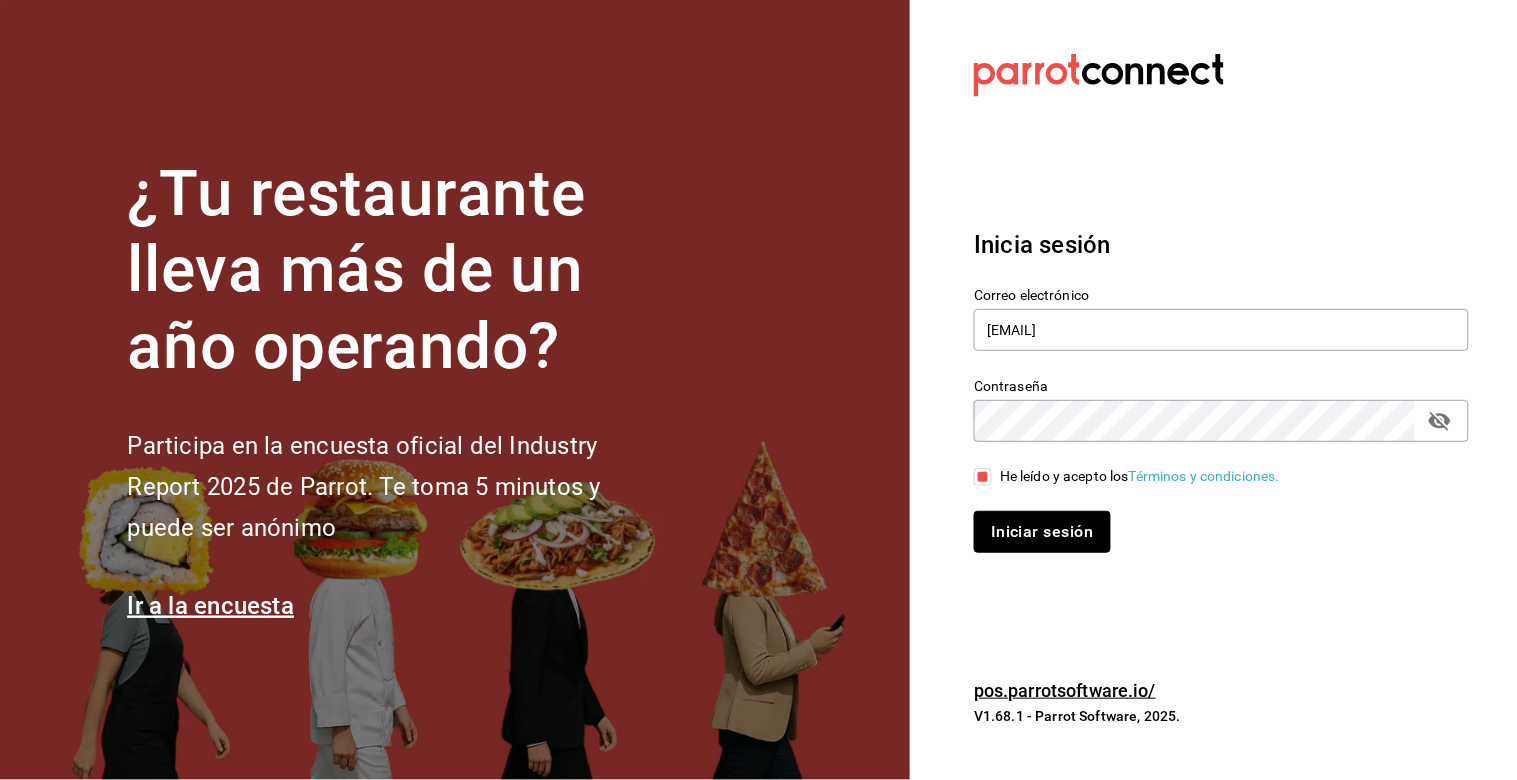 click on "Iniciar sesión" at bounding box center [1042, 532] 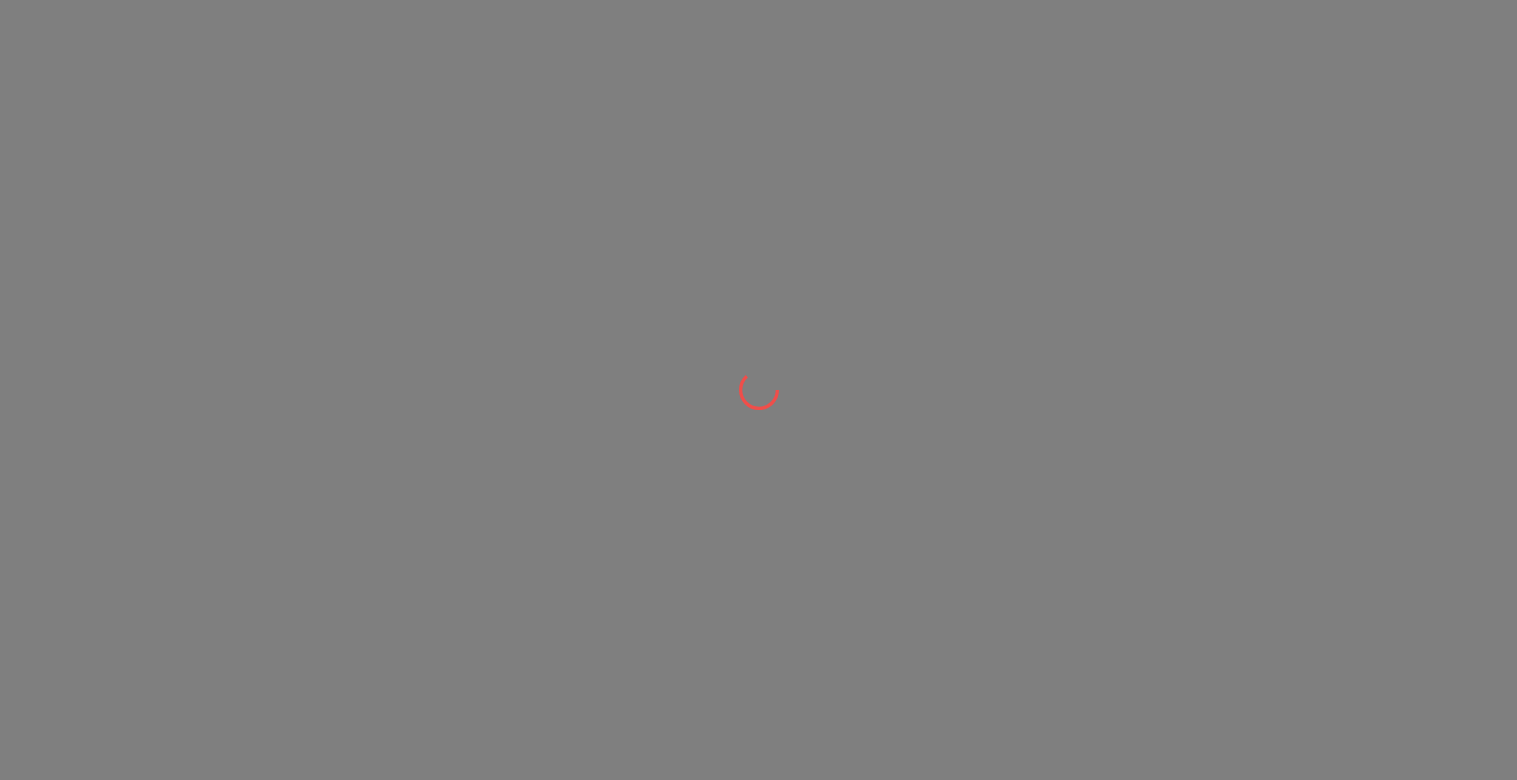 scroll, scrollTop: 0, scrollLeft: 0, axis: both 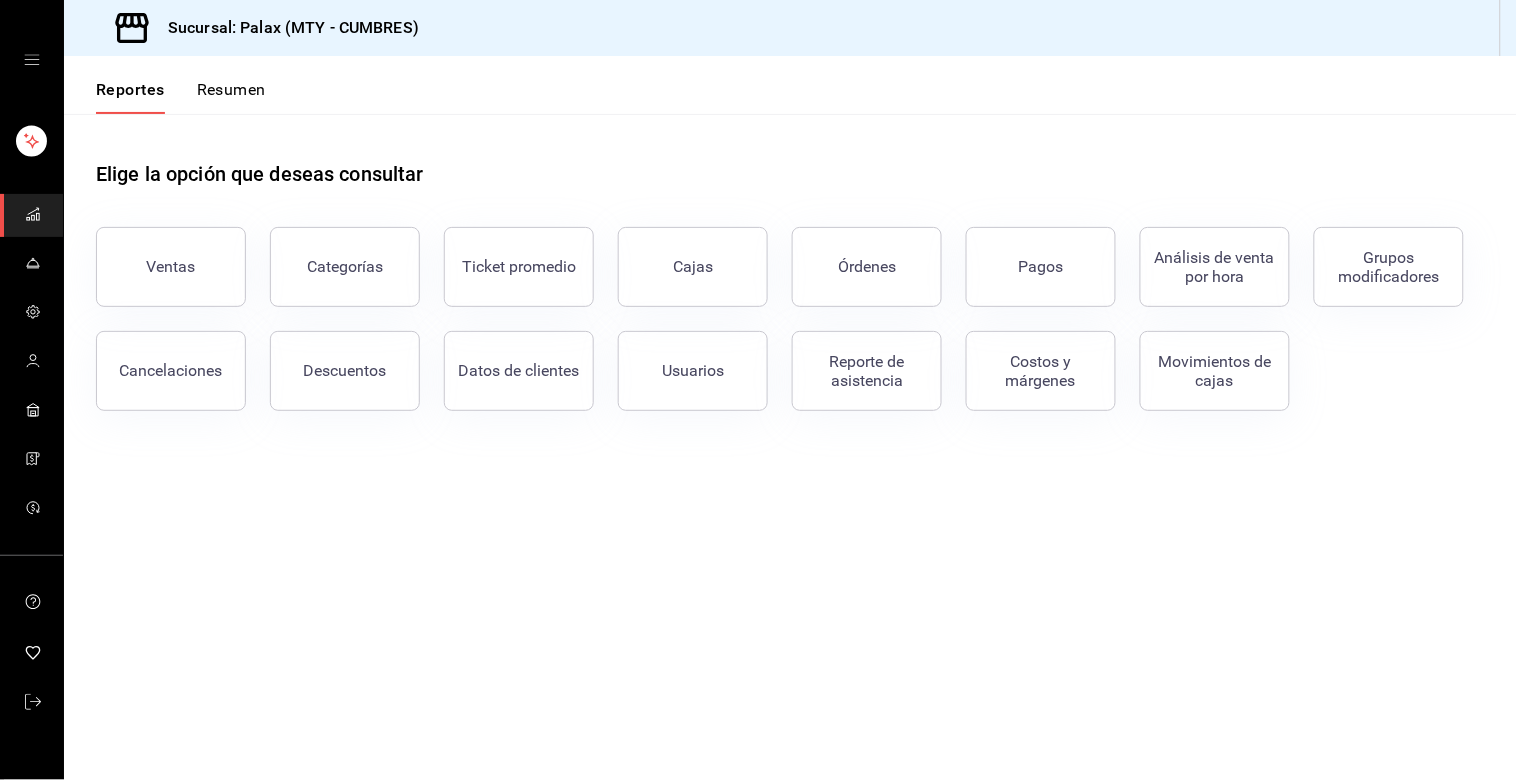 click on "Ventas" at bounding box center (171, 267) 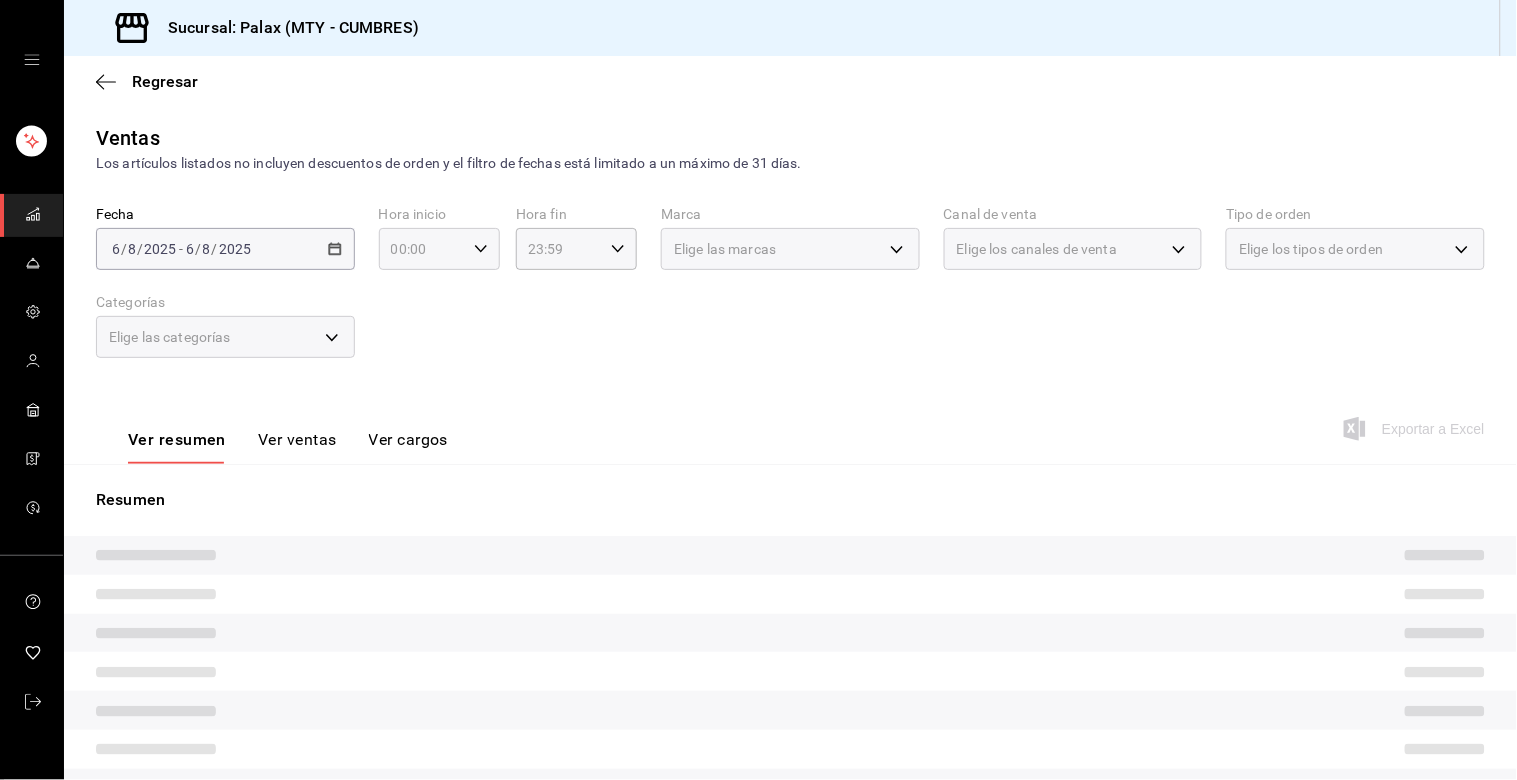 click on "00:00 Hora inicio" at bounding box center [439, 249] 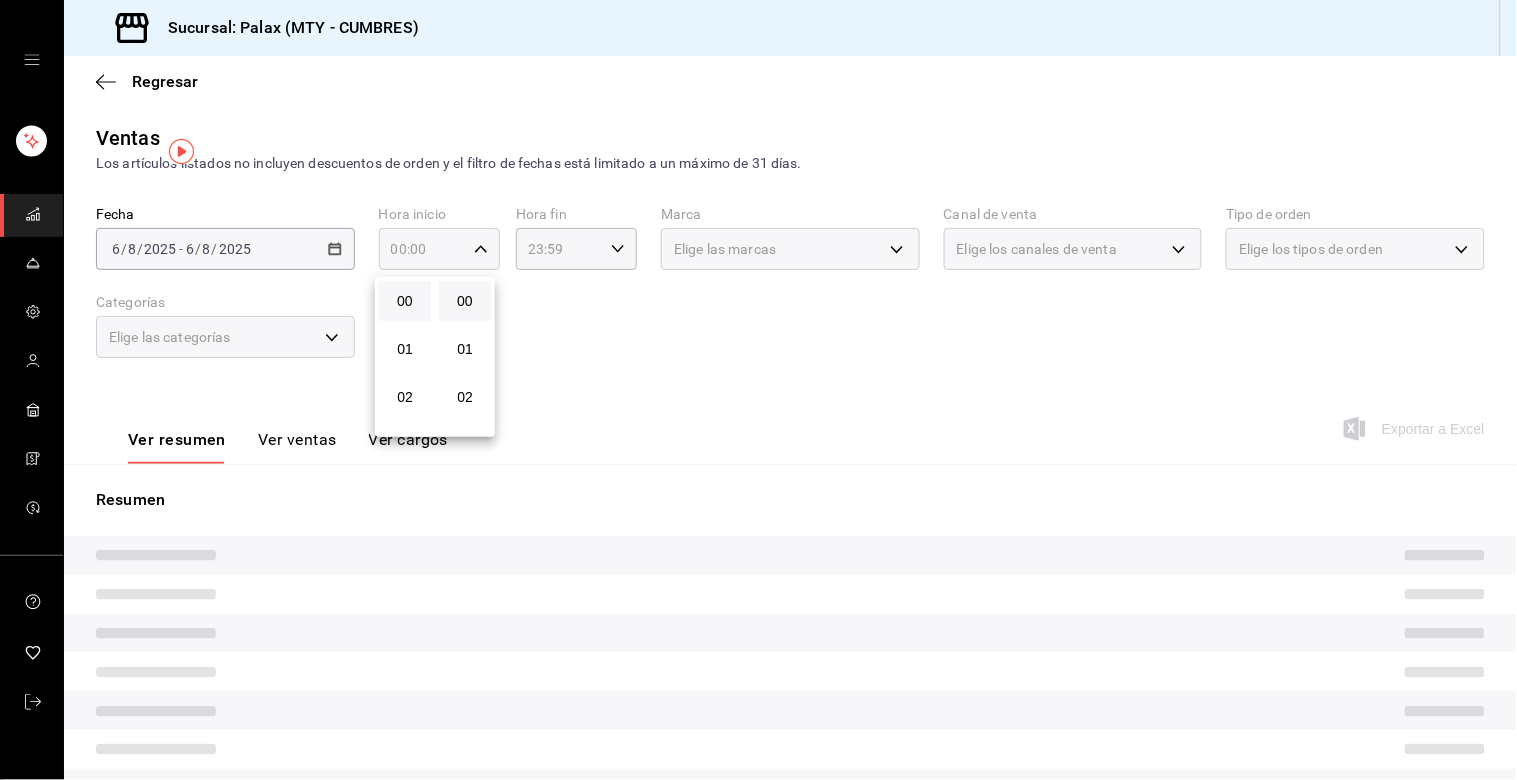 click at bounding box center [758, 390] 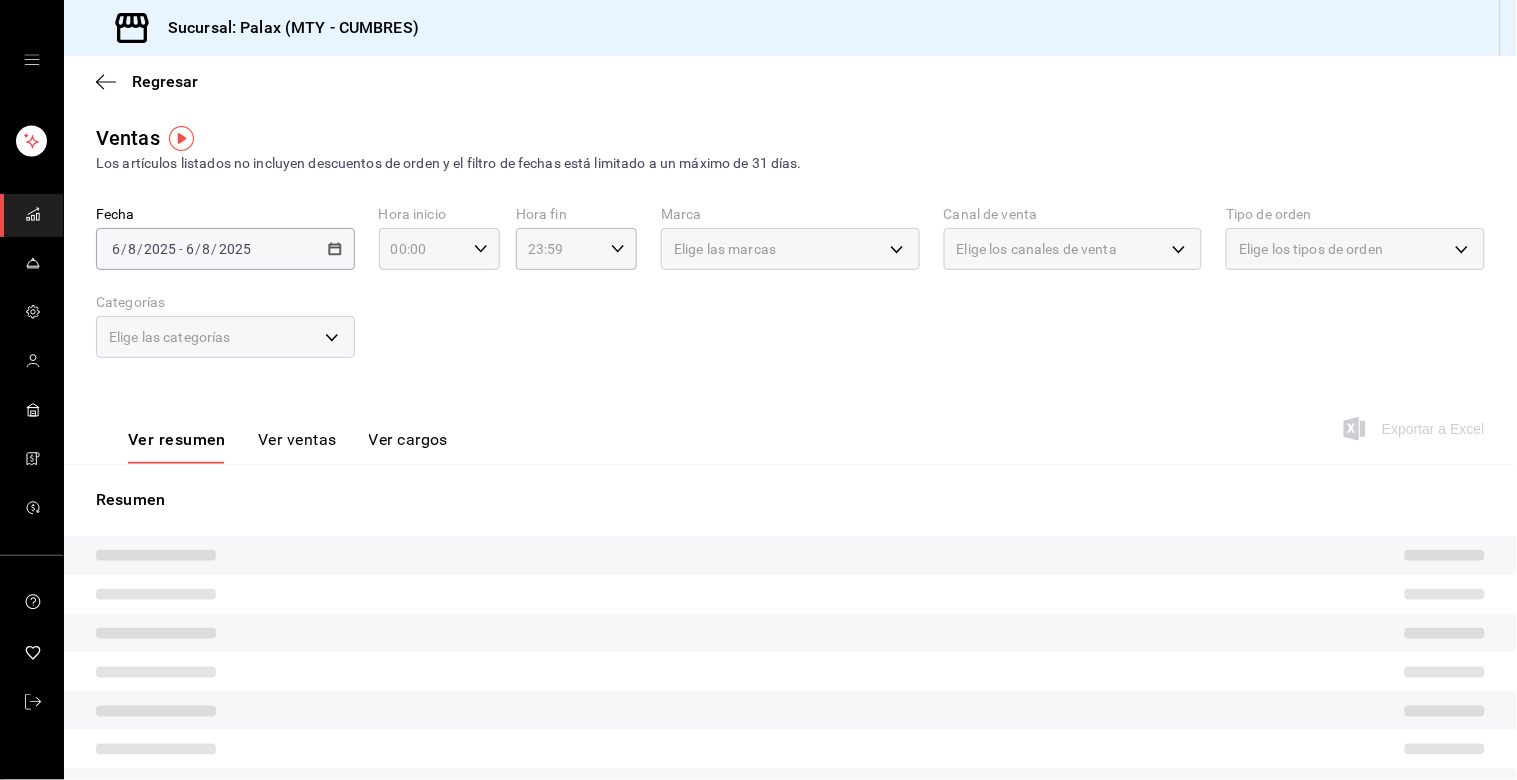 click 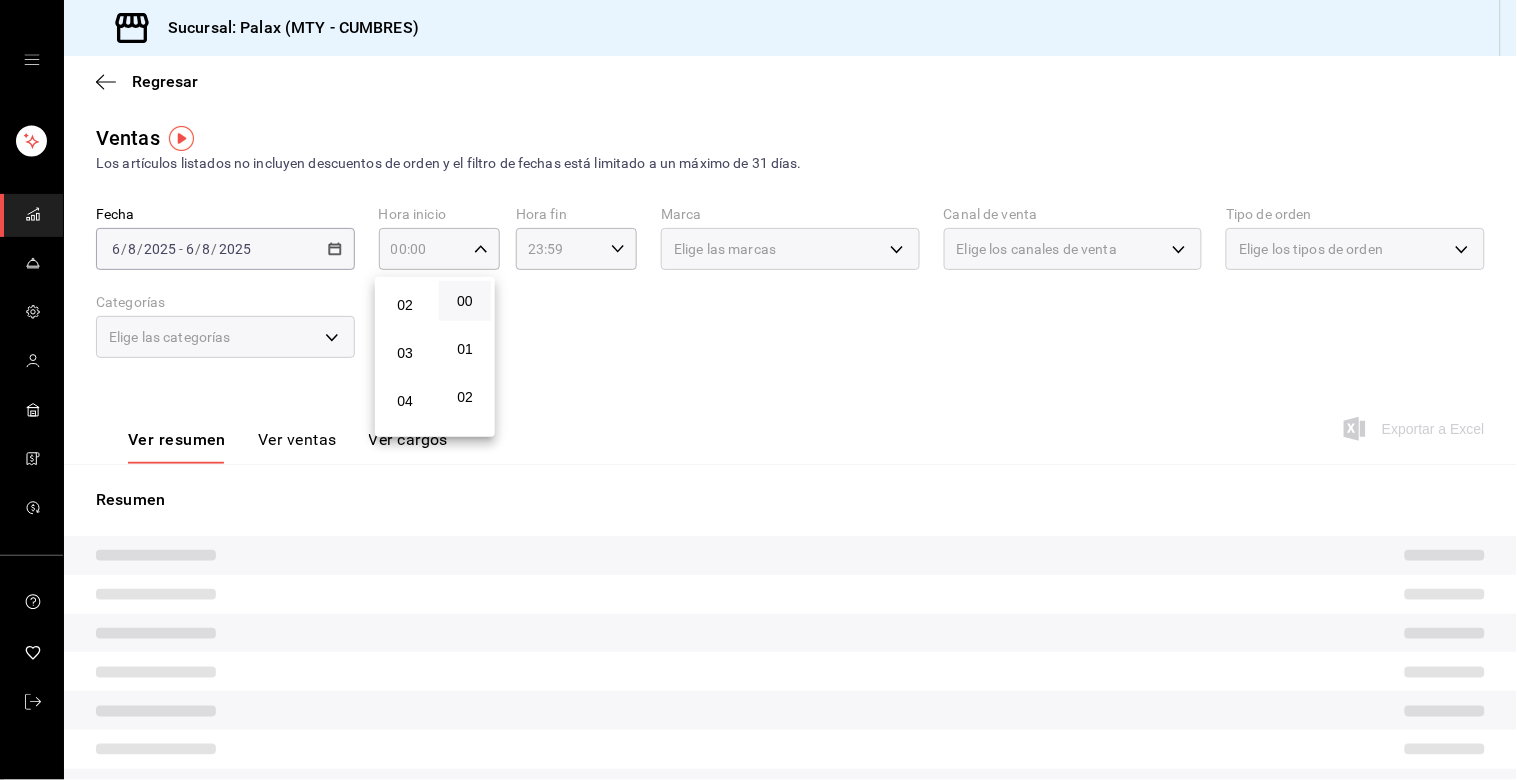 scroll, scrollTop: 333, scrollLeft: 0, axis: vertical 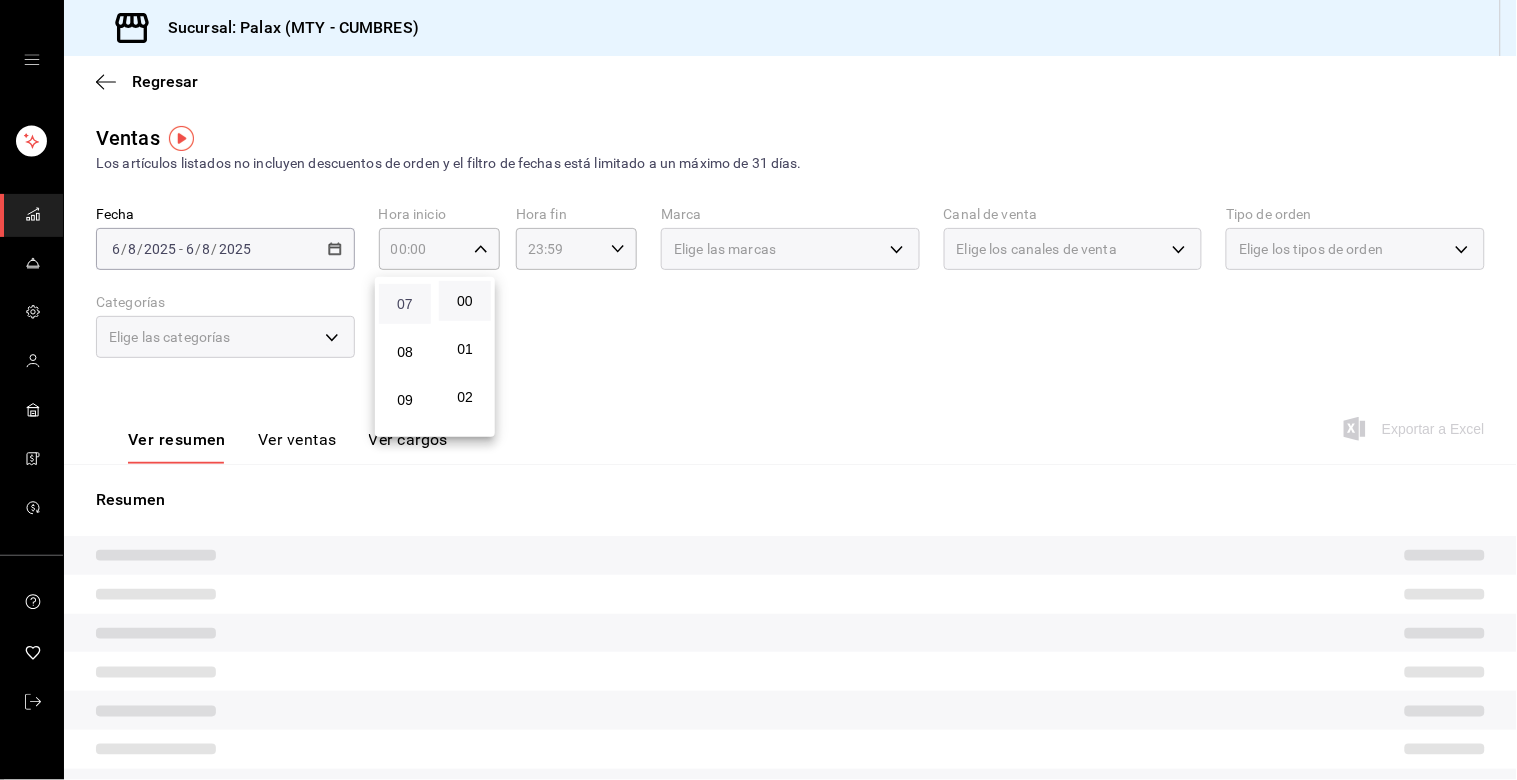 click on "07" at bounding box center [405, 304] 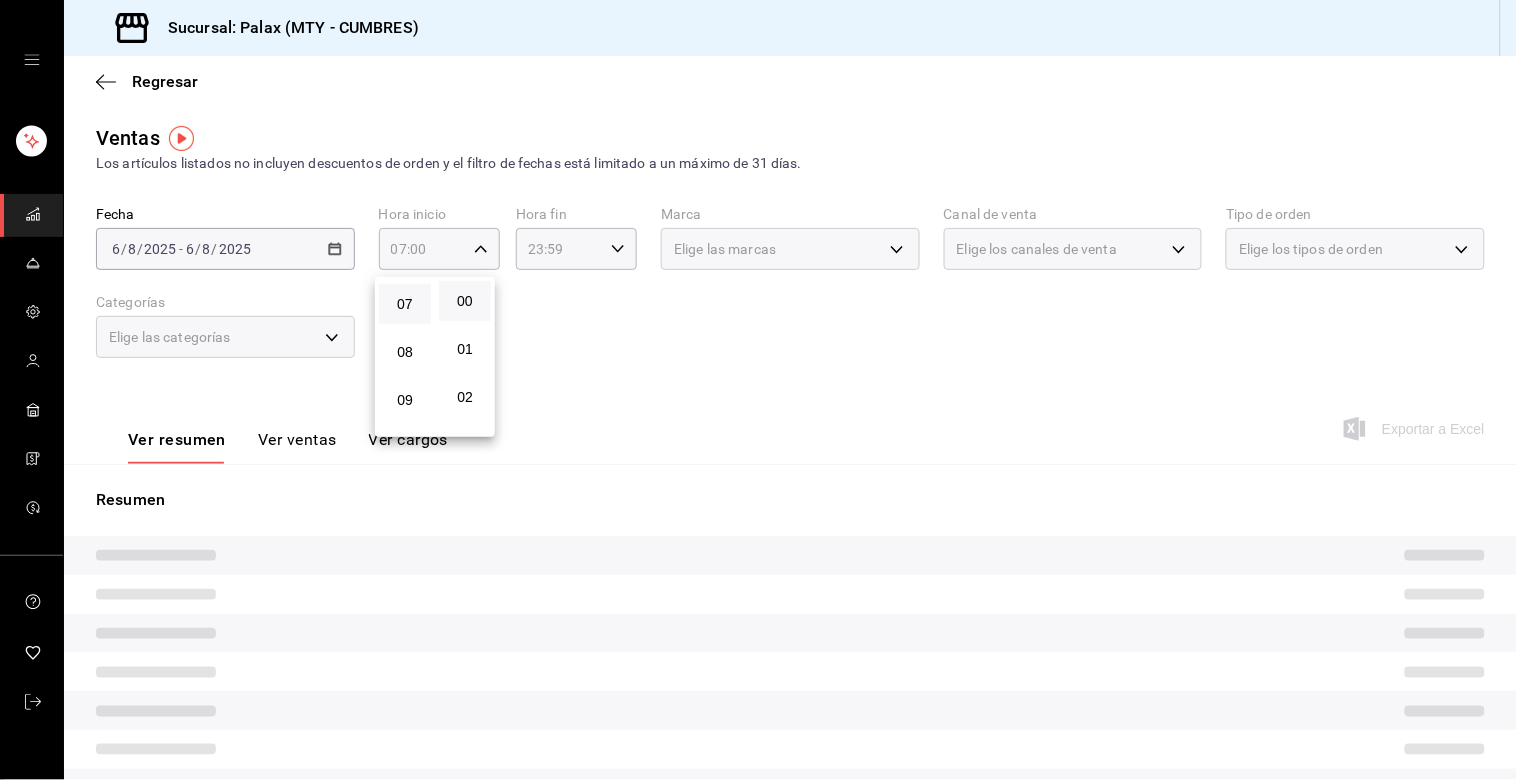 drag, startPoint x: 597, startPoint y: 255, endPoint x: 624, endPoint y: 255, distance: 27 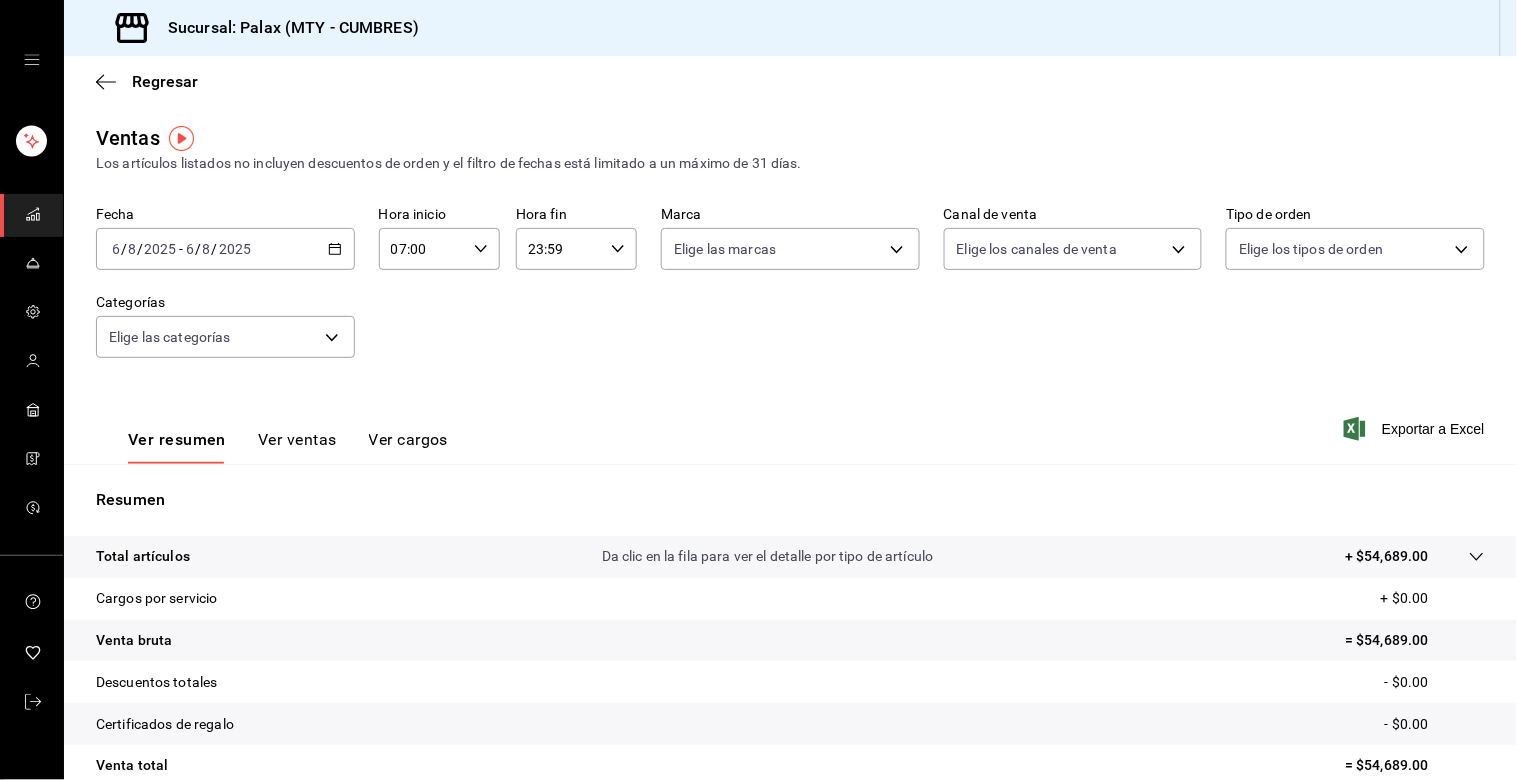 click 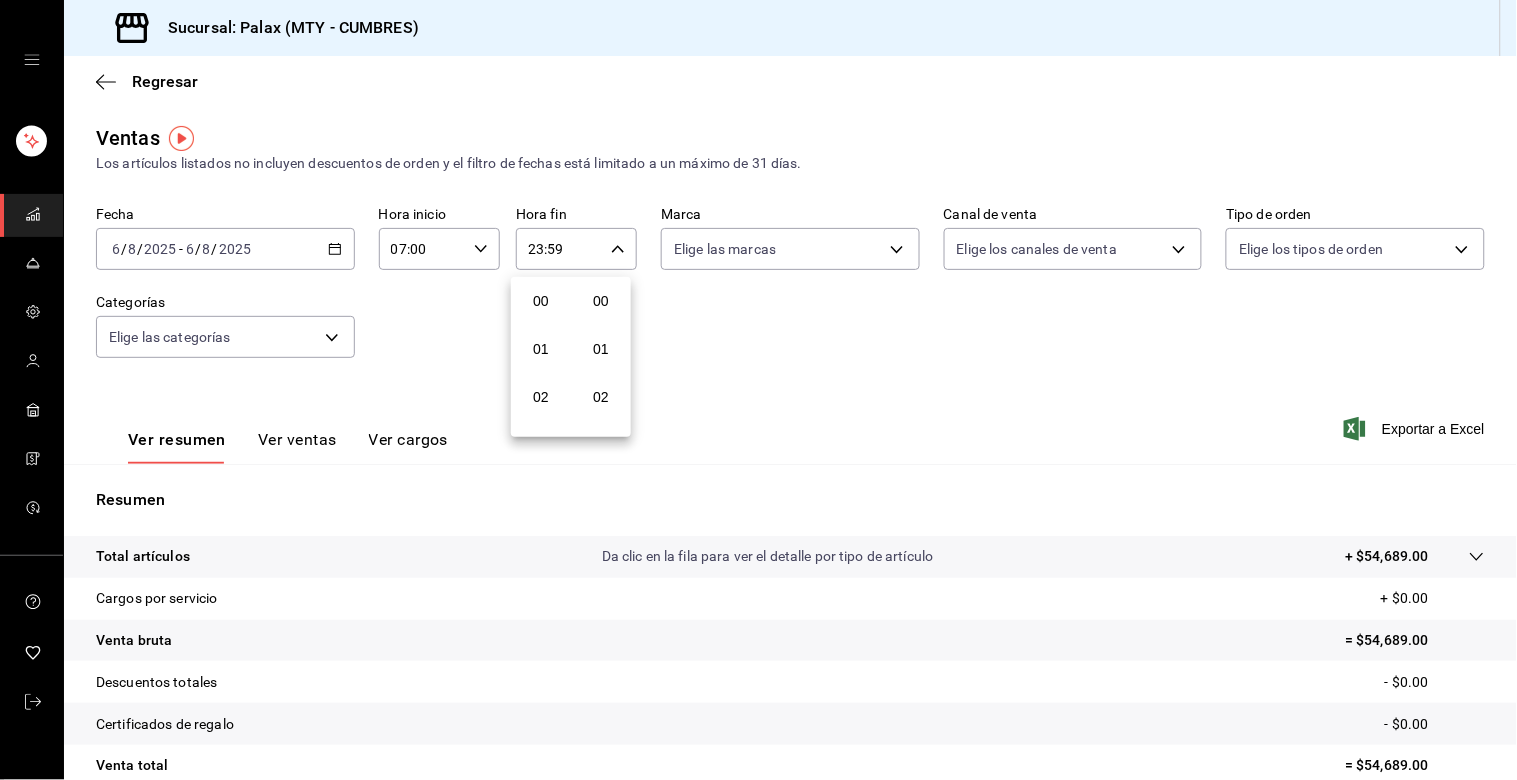 scroll, scrollTop: 981, scrollLeft: 0, axis: vertical 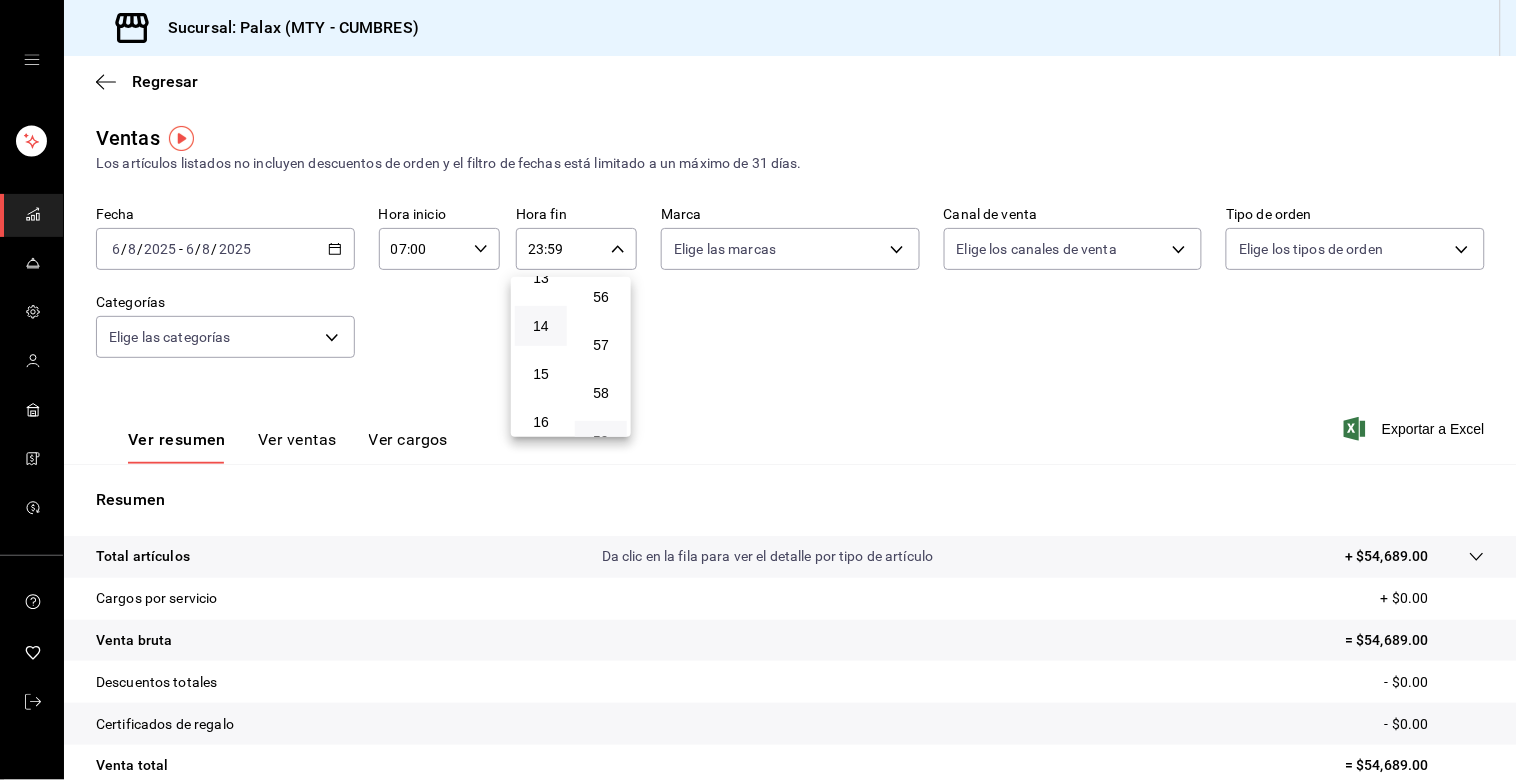 click on "14" at bounding box center [541, 326] 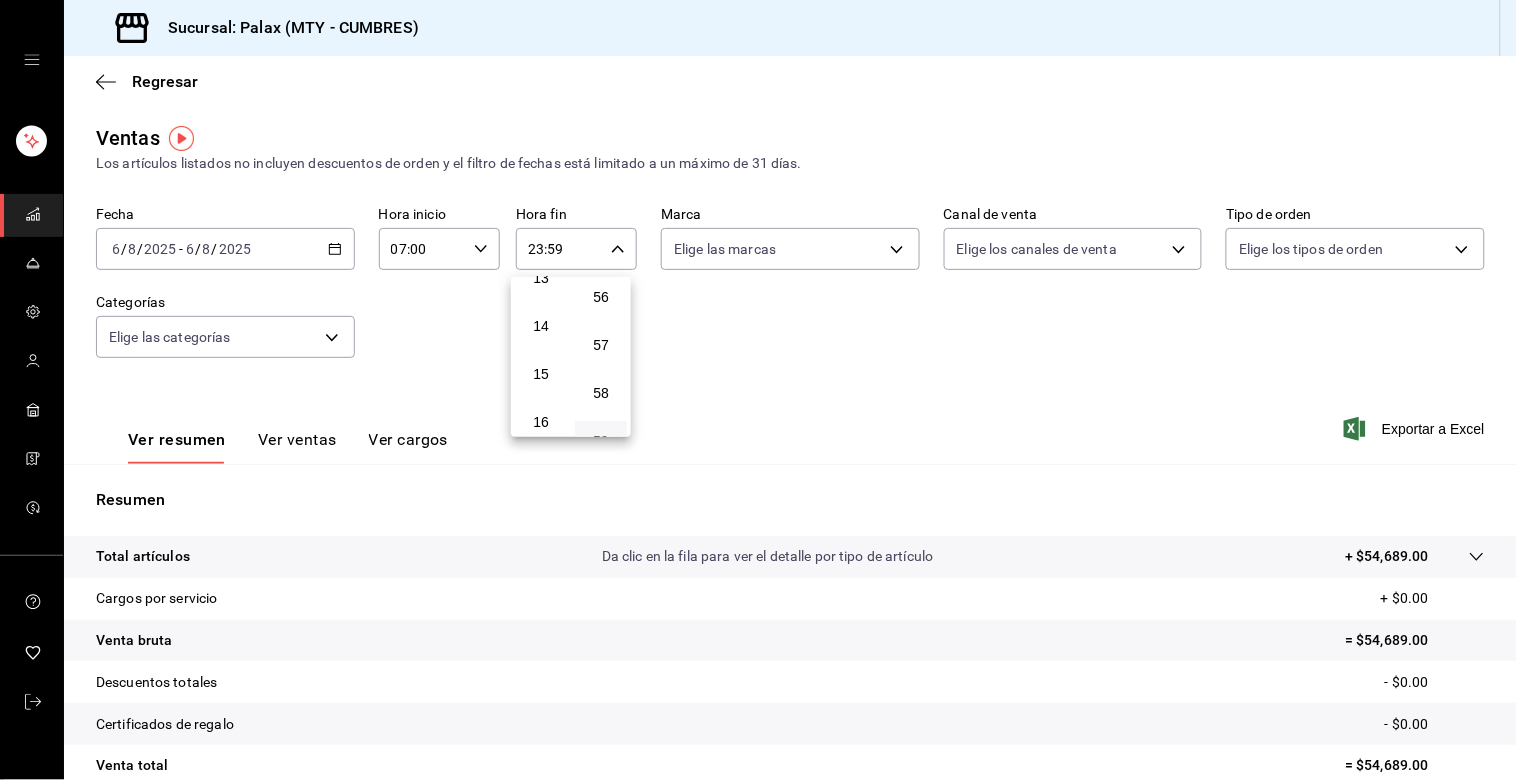 type on "14:59" 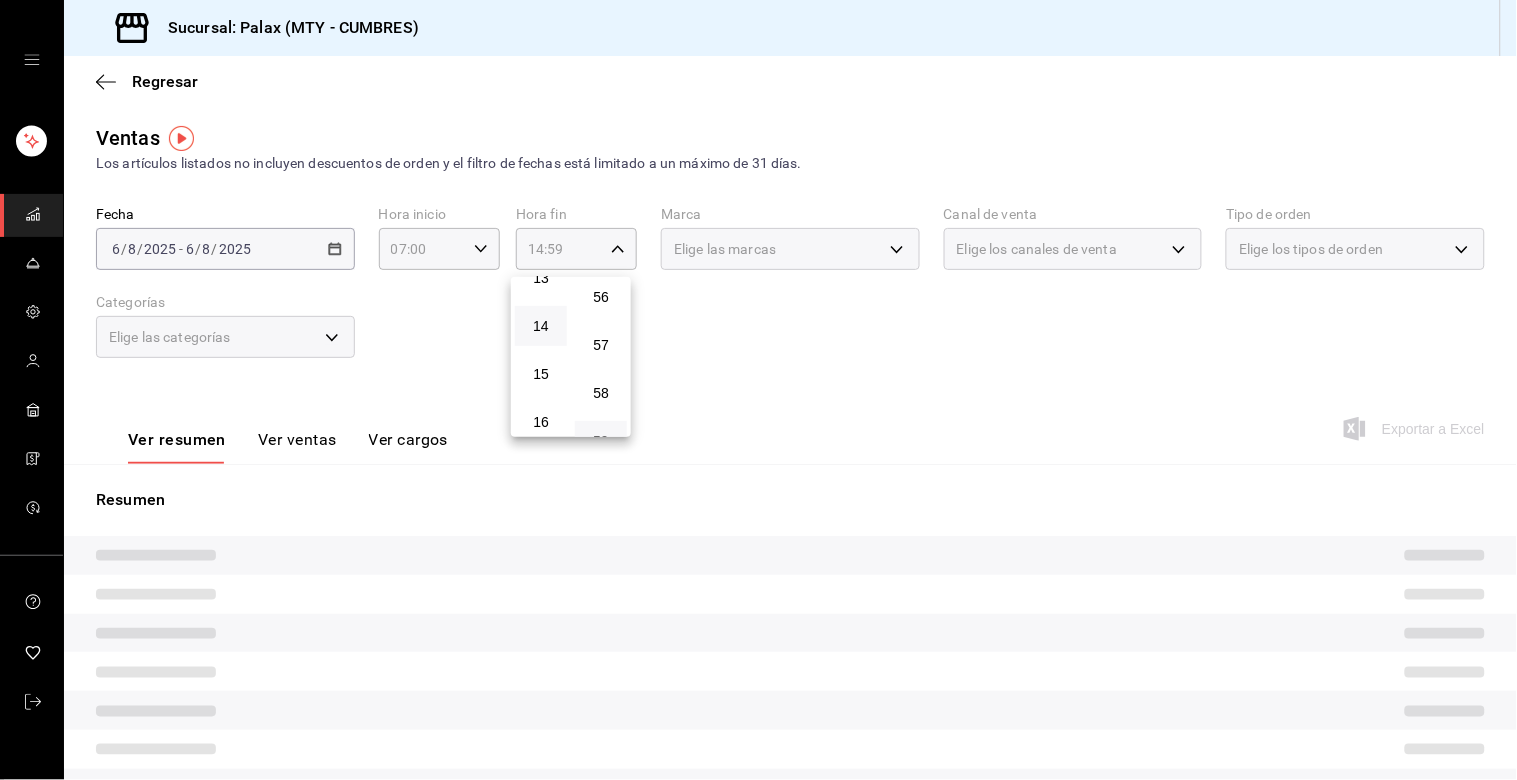 click at bounding box center [758, 390] 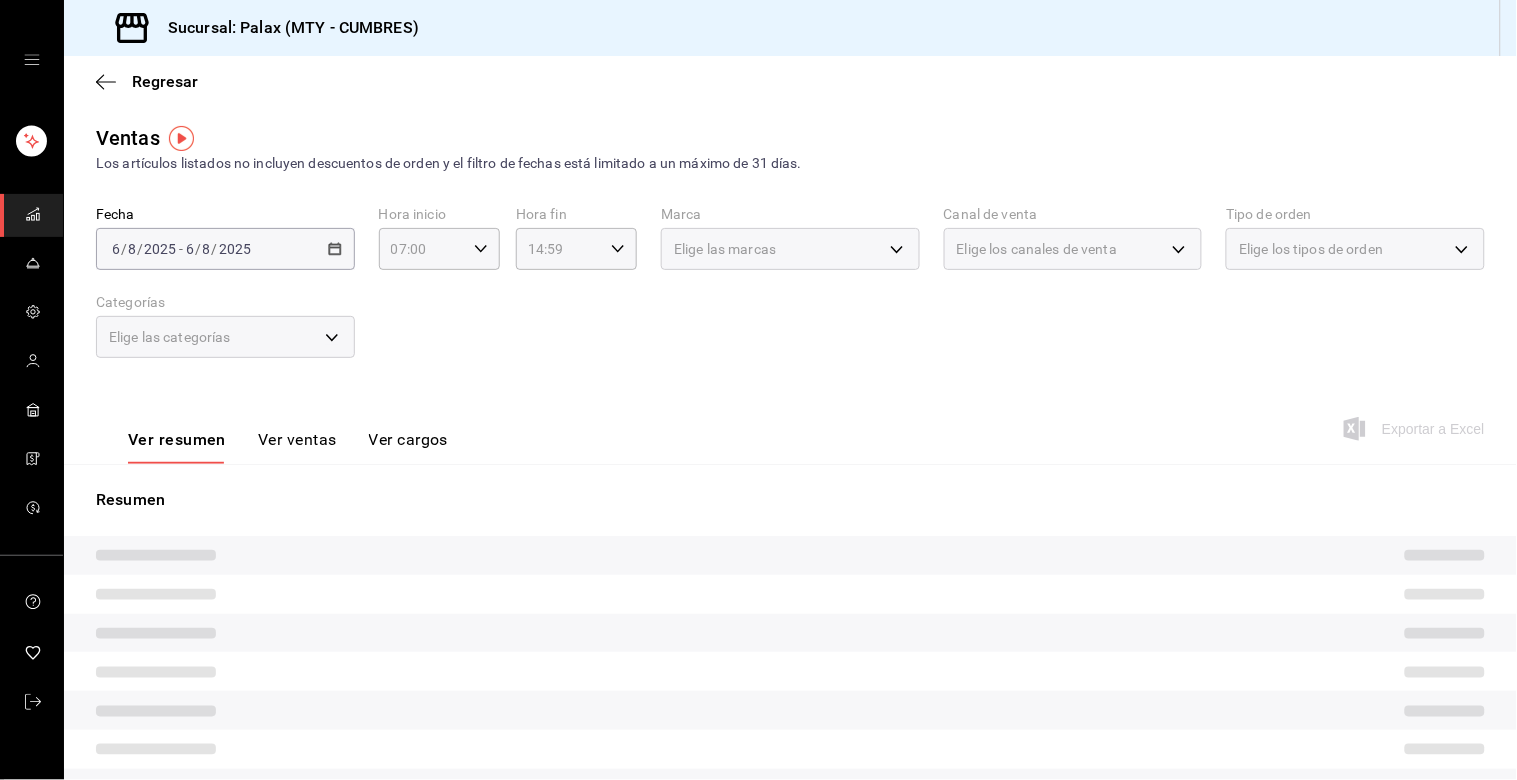 click on "Elige las categorías" at bounding box center (225, 337) 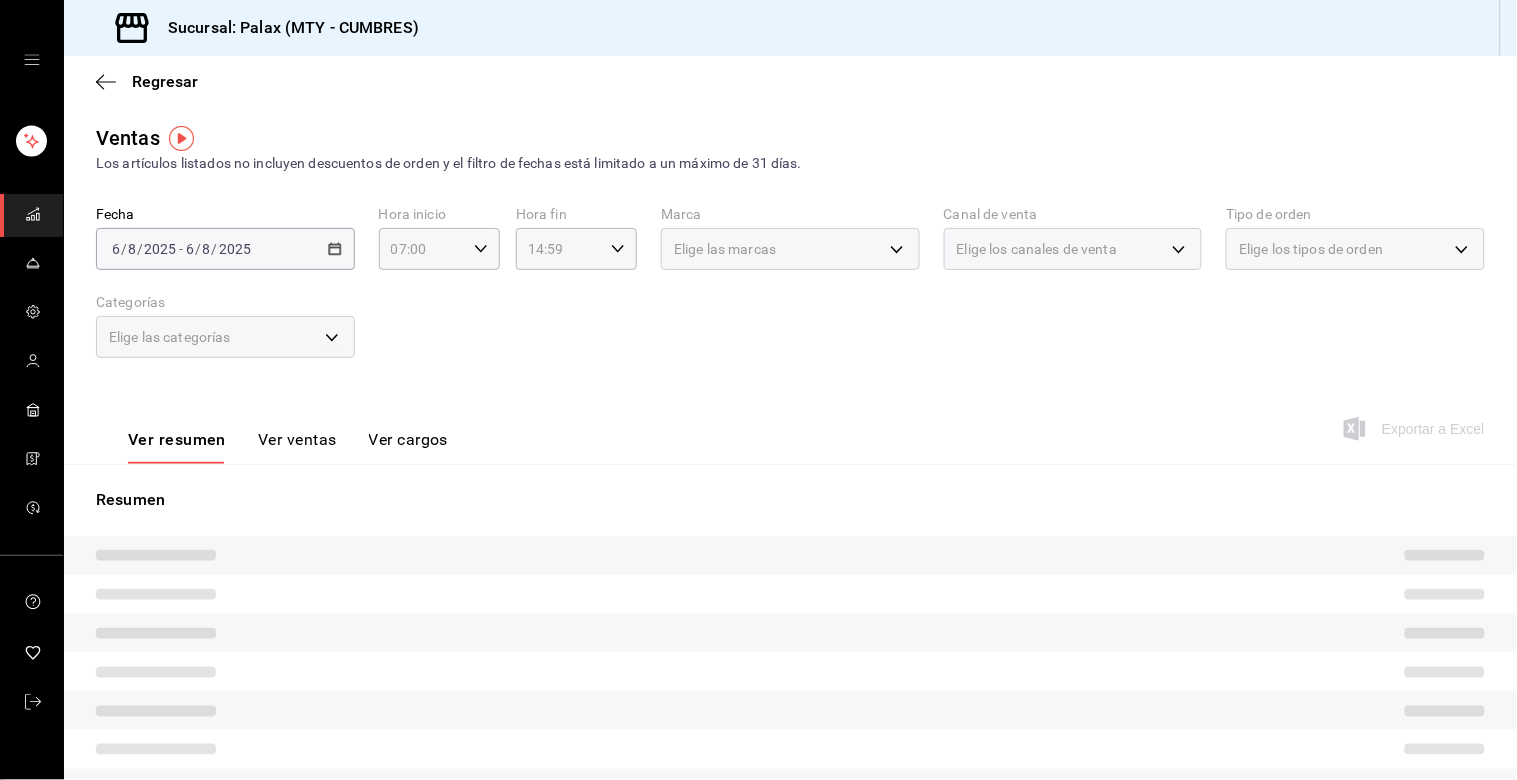 click on "Elige las categorías" at bounding box center [225, 337] 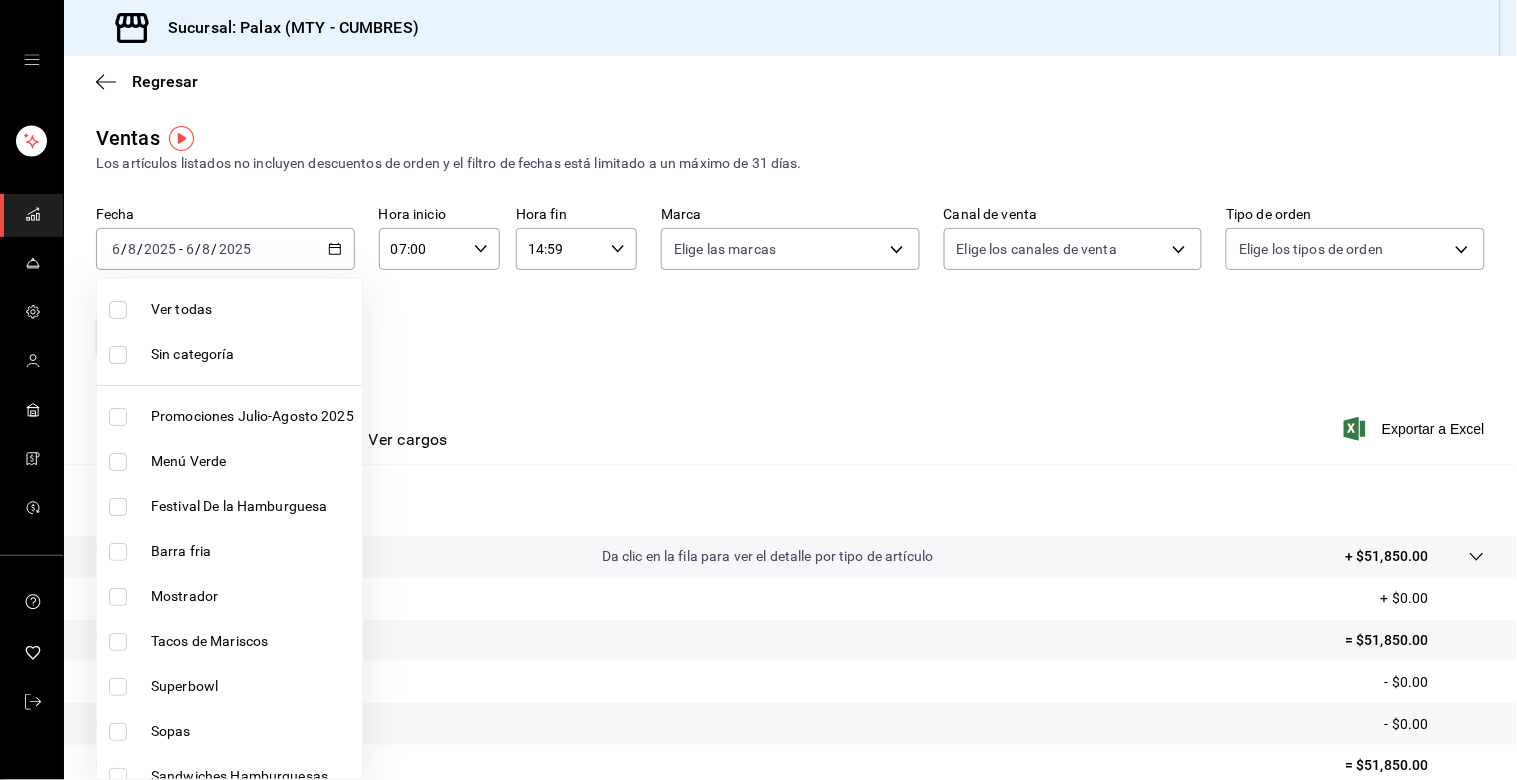 click on "Sucursal: Palax (MTY - CUMBRES) Regresar Ventas Los artículos listados no incluyen descuentos de orden y el filtro de fechas está limitado a un máximo de 31 días. Fecha [DATE] [TIME] - [DATE] [TIME] Hora inicio [TIME] Hora inicio Hora fin [TIME] Hora fin Marca Elige las marcas Canal de venta Elige los canales de venta Tipo de orden Elige los tipos de orden Categorías Elige las categorías Ver resumen Ver ventas Ver cargos Exportar a Excel Resumen Total artículos Da clic en la fila para ver el detalle por tipo de artículo + $51,850.00 Cargos por servicio + $0.00 Venta bruta = $51,850.00 Descuentos totales - $0.00 Certificados de regalo - $0.00 Venta total = $51,850.00 Impuestos - $7,151.72 Venta neta = $44,698.28 GANA 1 MES GRATIS EN TU SUSCRIPCIÓN AQUÍ Ver video tutorial Ir a video Visitar centro de ayuda (81) [PHONE] soporte@[EMAIL] Visitar centro de ayuda (81) [PHONE] soporte@[EMAIL] Ver todas Sin categoría Promociones Julio-Agosto 2025 Menú Verde Sopas" at bounding box center (758, 390) 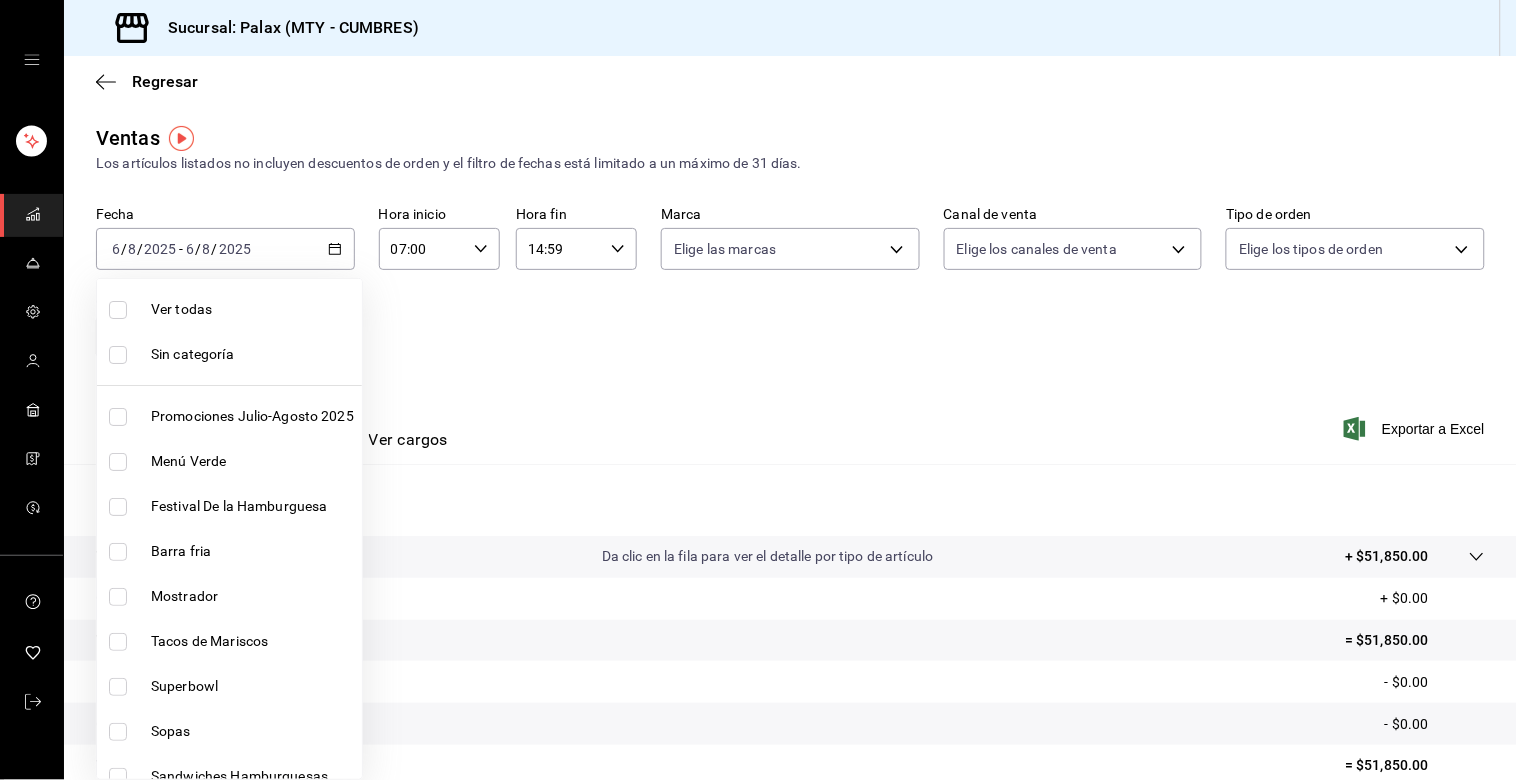 click at bounding box center [122, 597] 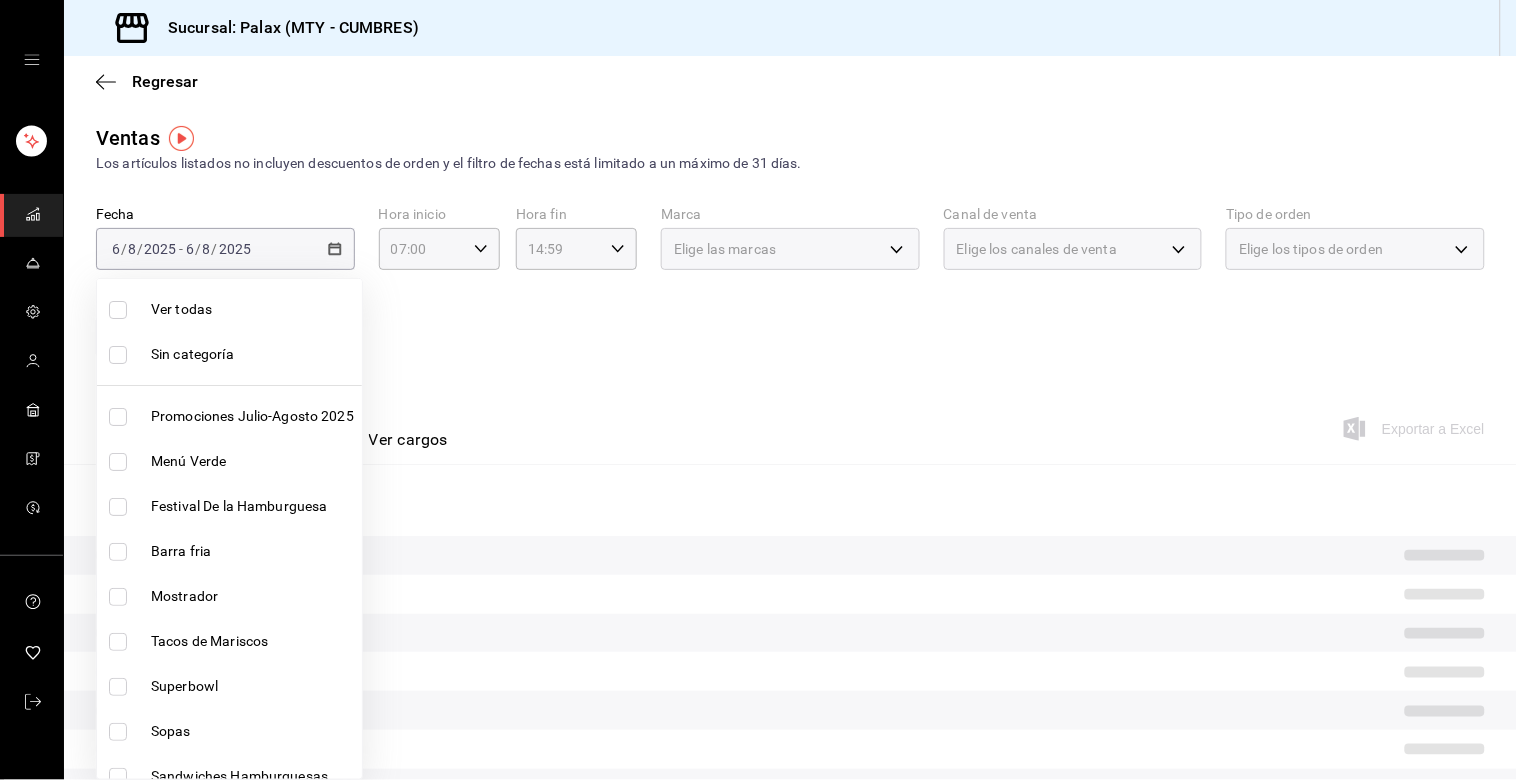 click at bounding box center [118, 597] 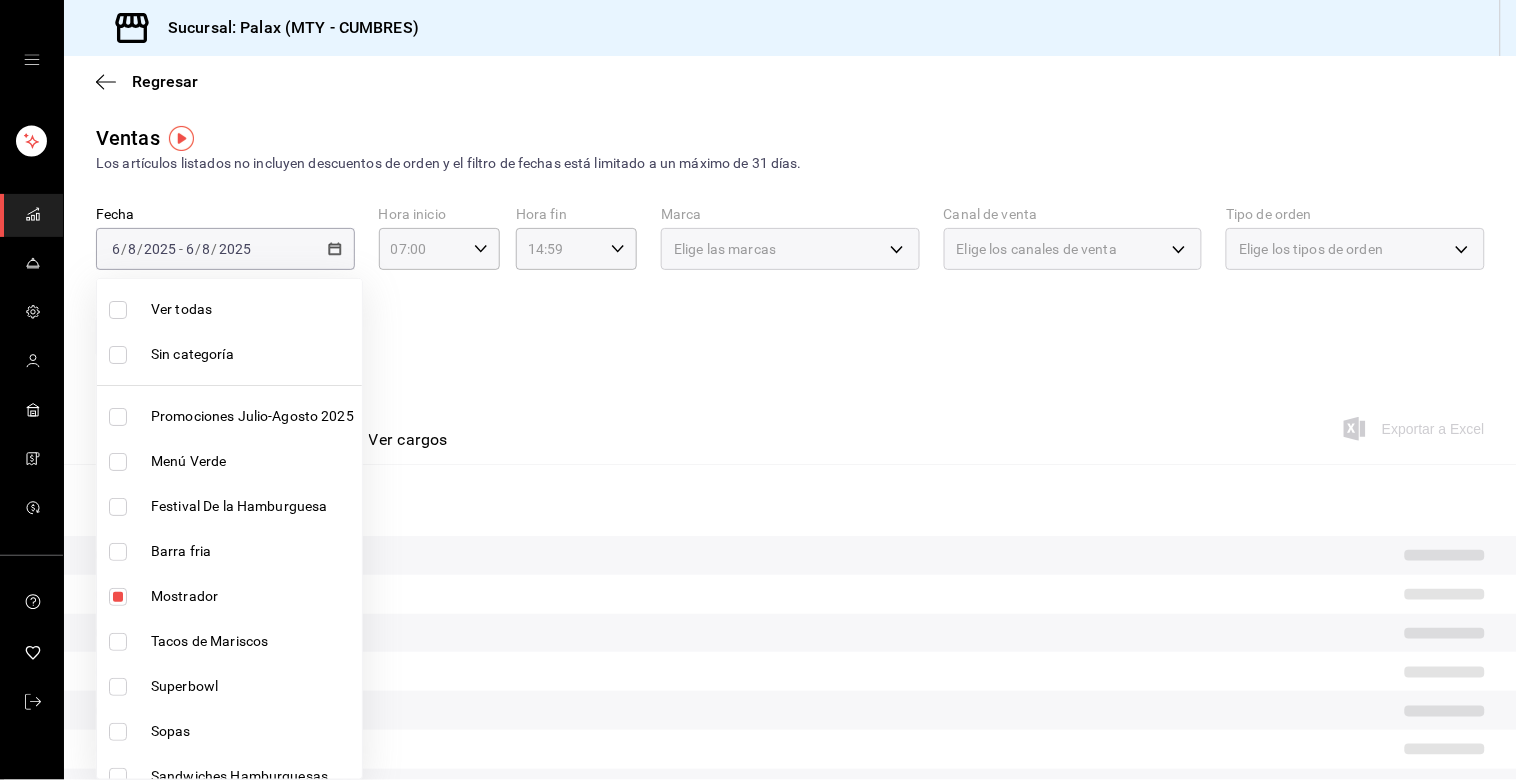 click at bounding box center [758, 390] 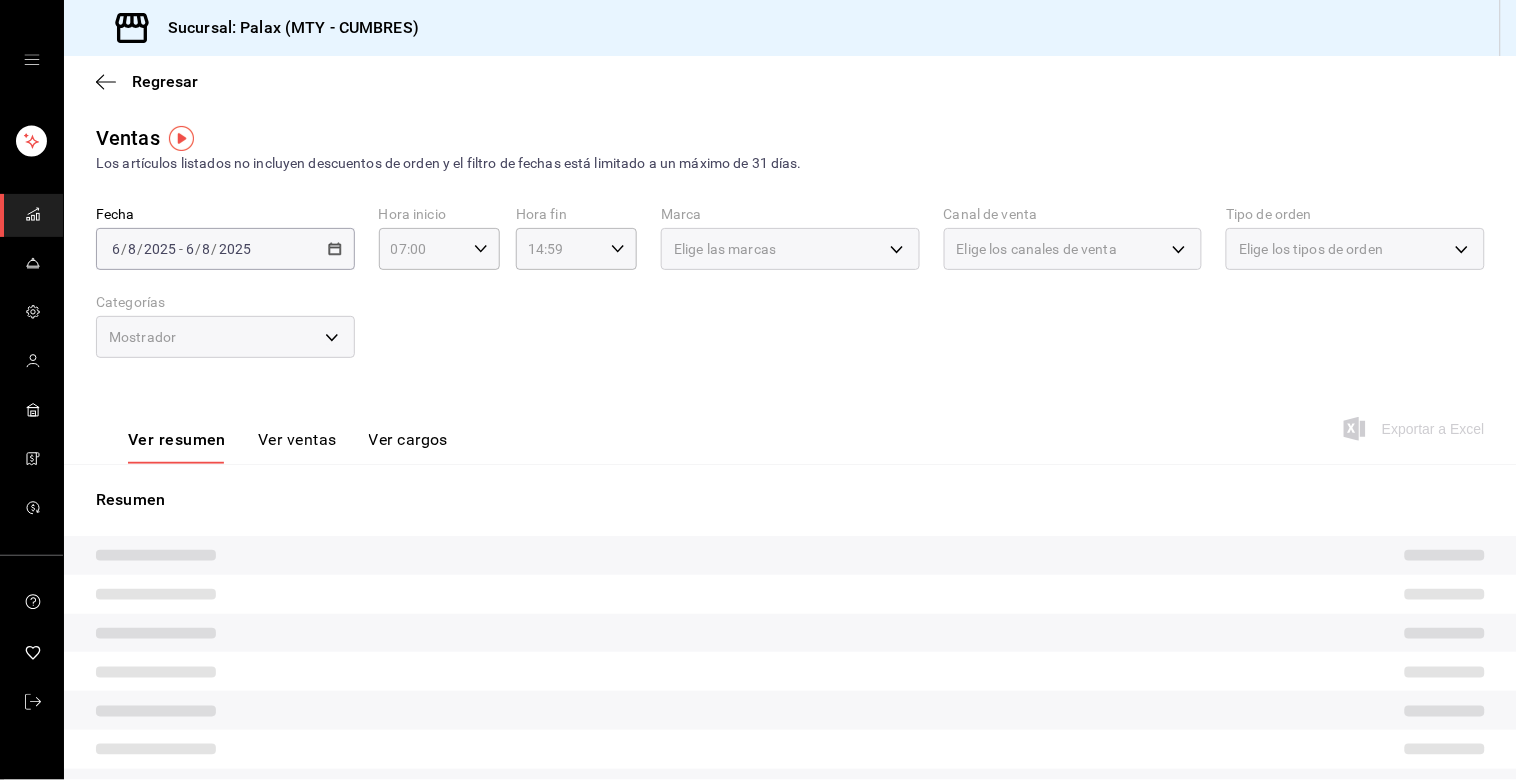 click on "Ver ventas" at bounding box center (297, 447) 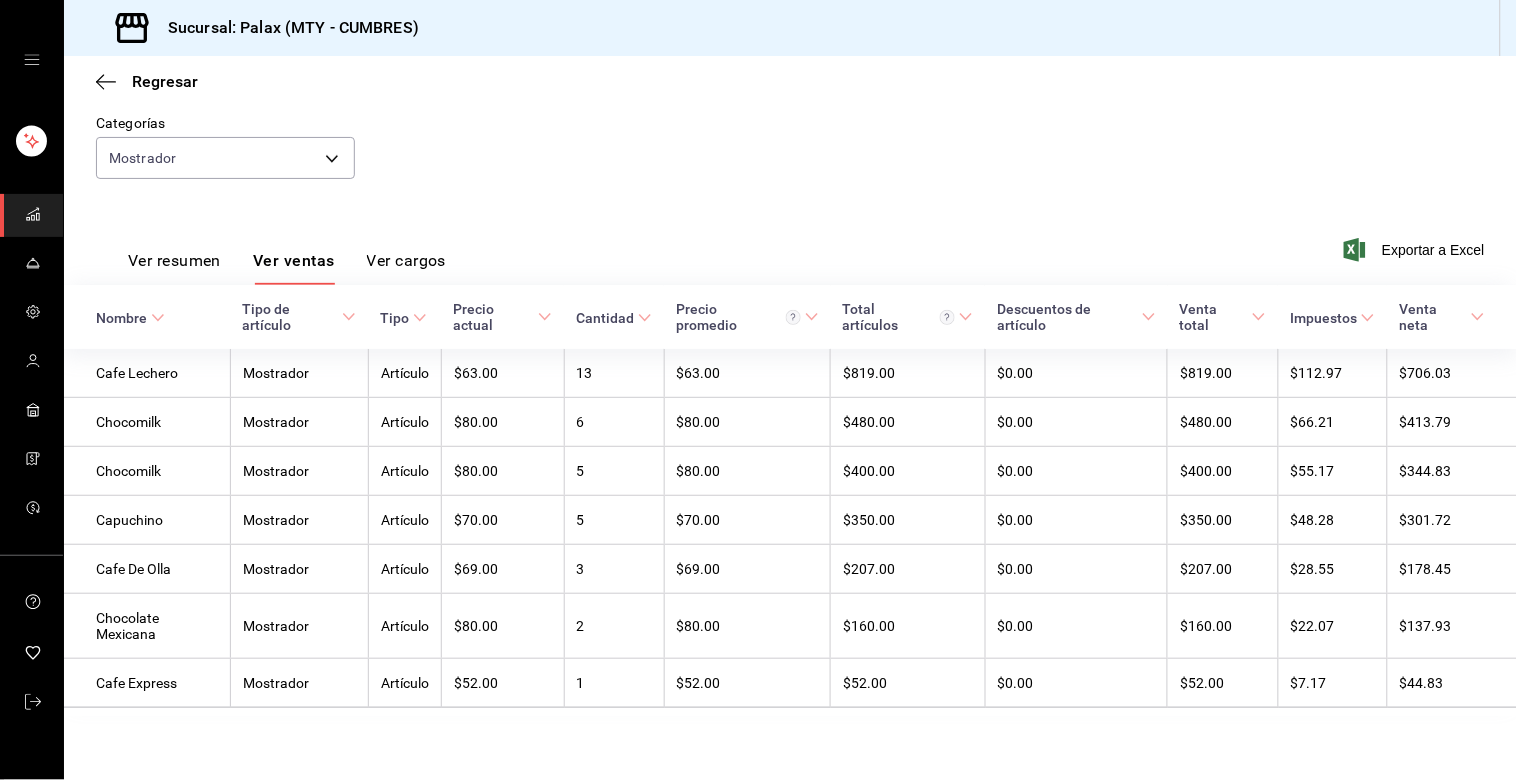 scroll, scrollTop: 186, scrollLeft: 0, axis: vertical 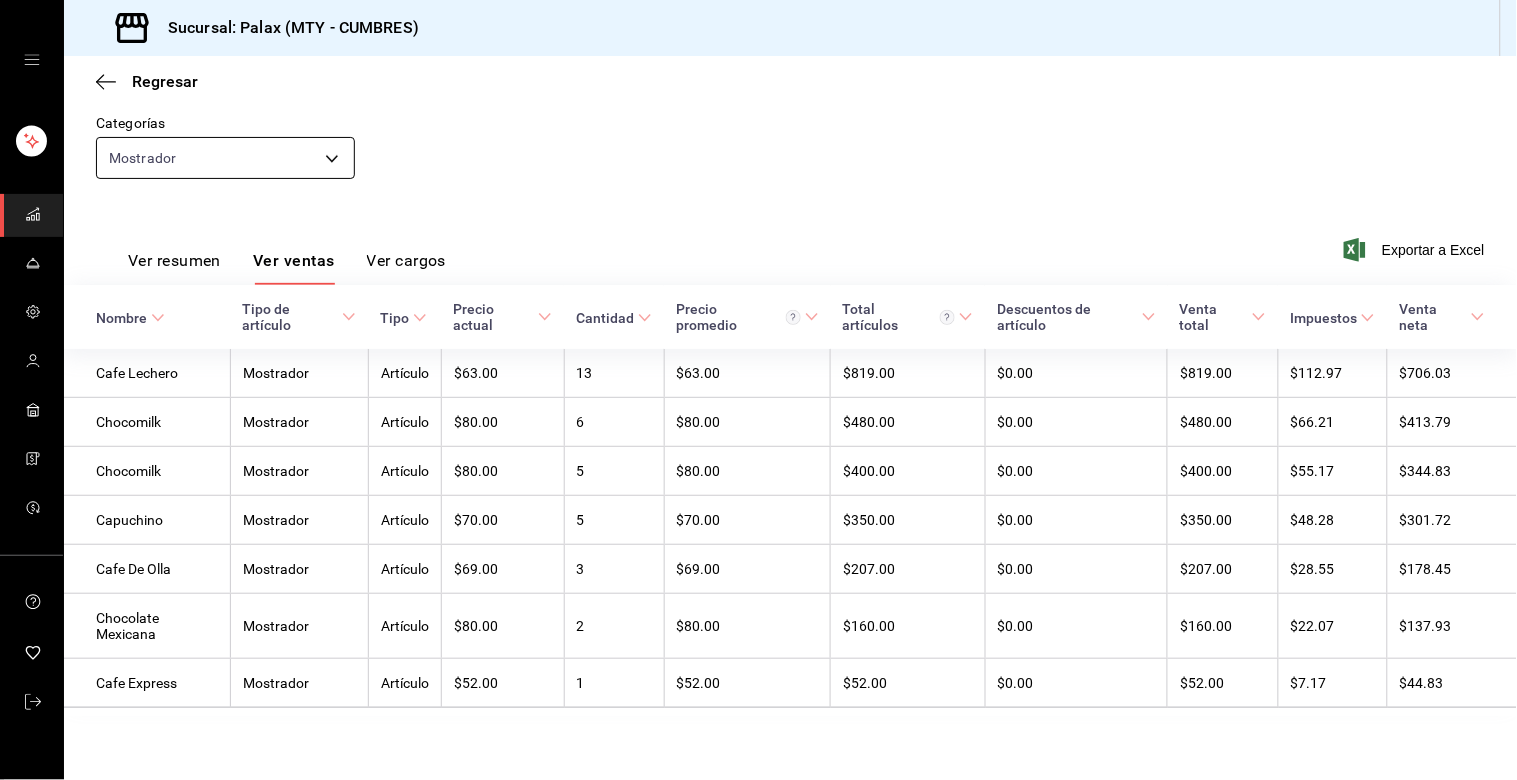 click on "Sucursal: Palax (MTY - CUMBRES) Regresar Ventas Los artículos listados no incluyen descuentos de orden y el filtro de fechas está limitado a un máximo de 31 días. Fecha [DATE] [TIME] - [DATE] [TIME] Hora inicio [TIME] Hora inicio Hora fin [TIME] Hora fin Marca Elige las marcas Canal de venta Elige los canales de venta Tipo de orden Elige los tipos de orden Categorías Mostrador f2dae4ce-bbab-4ca5-92d1-59dc07dbf672 Ver resumen Ver ventas Ver cargos Exportar a Excel Nombre Tipo de artículo Tipo Precio actual Cantidad Precio promedio   Total artículos   Descuentos de artículo Venta total Impuestos Venta neta Cafe Lechero Mostrador Artículo $63.00 13 $63.00 $819.00 $0.00 $819.00 $112.97 $706.03 Chocomilk Mostrador Artículo $80.00 6 $80.00 $480.00 $0.00 $480.00 $66.21 $413.79 Chocomilk Mostrador Artículo $80.00 5 $80.00 $400.00 $0.00 $400.00 $55.17 $344.83 Capuchino Mostrador Artículo $70.00 5 $70.00 $350.00 $0.00 $350.00 $48.28 $301.72 Cafe De Olla Mostrador Artículo $69.00 3 $69.00" at bounding box center (758, 390) 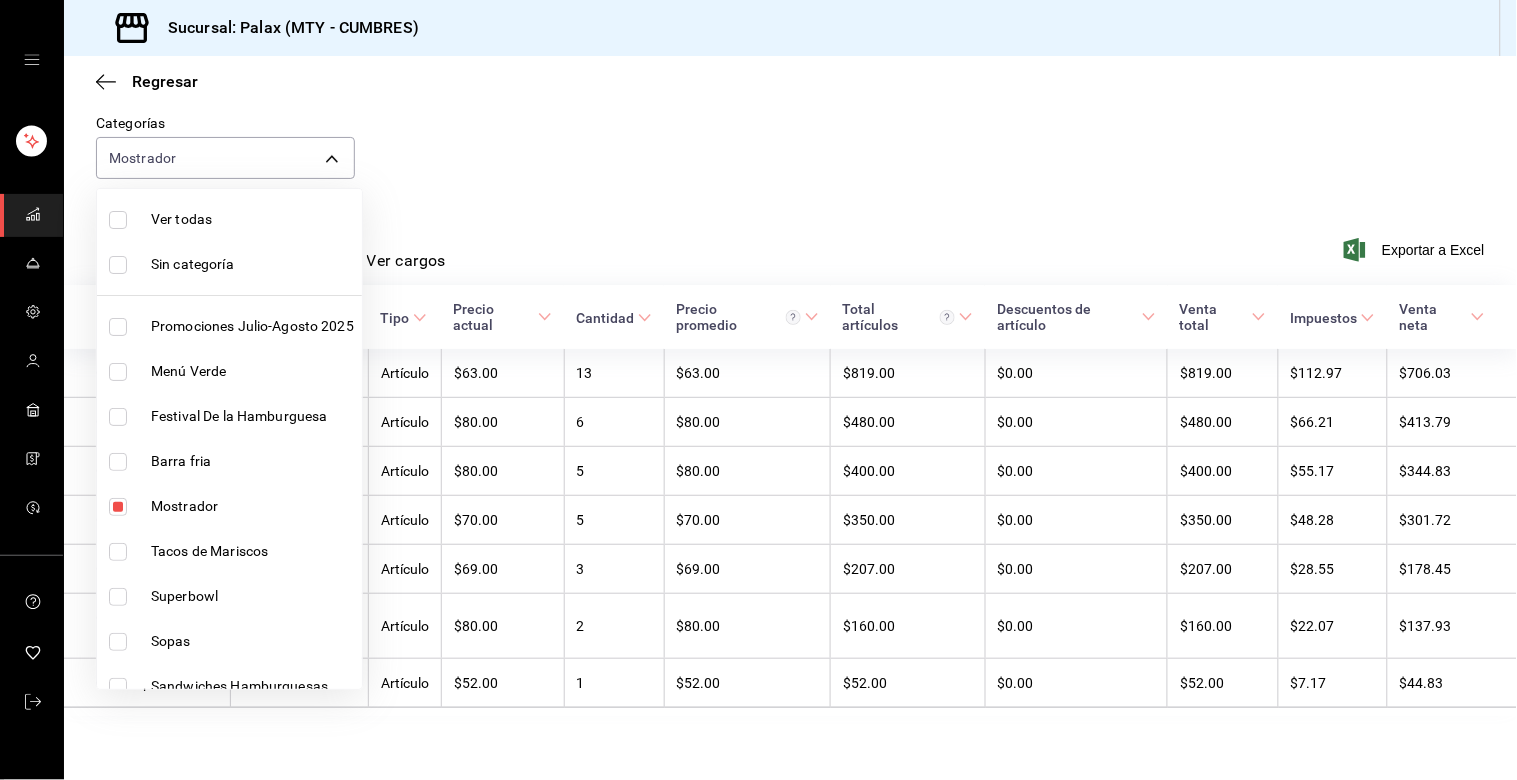 click at bounding box center [118, 507] 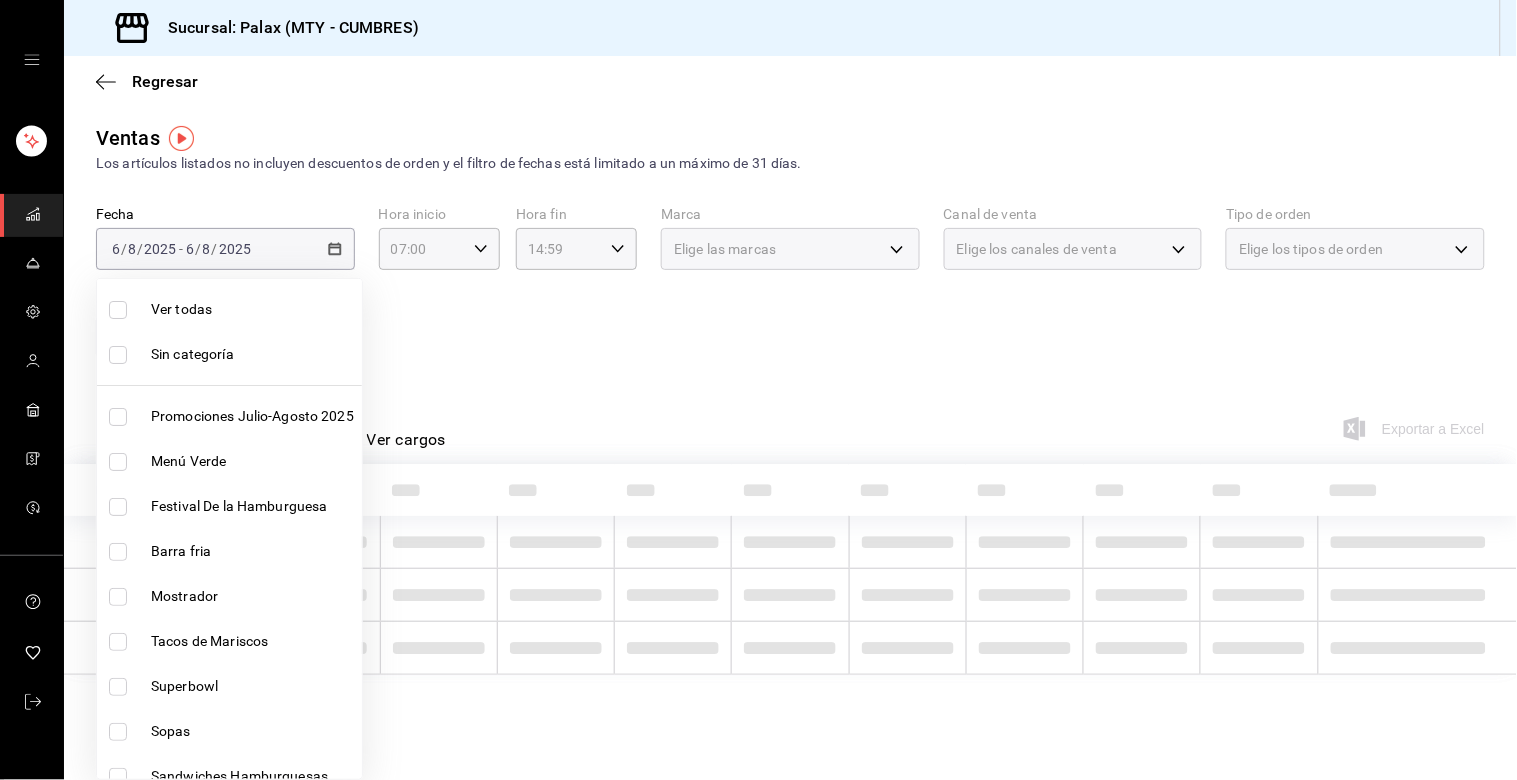 scroll, scrollTop: 0, scrollLeft: 0, axis: both 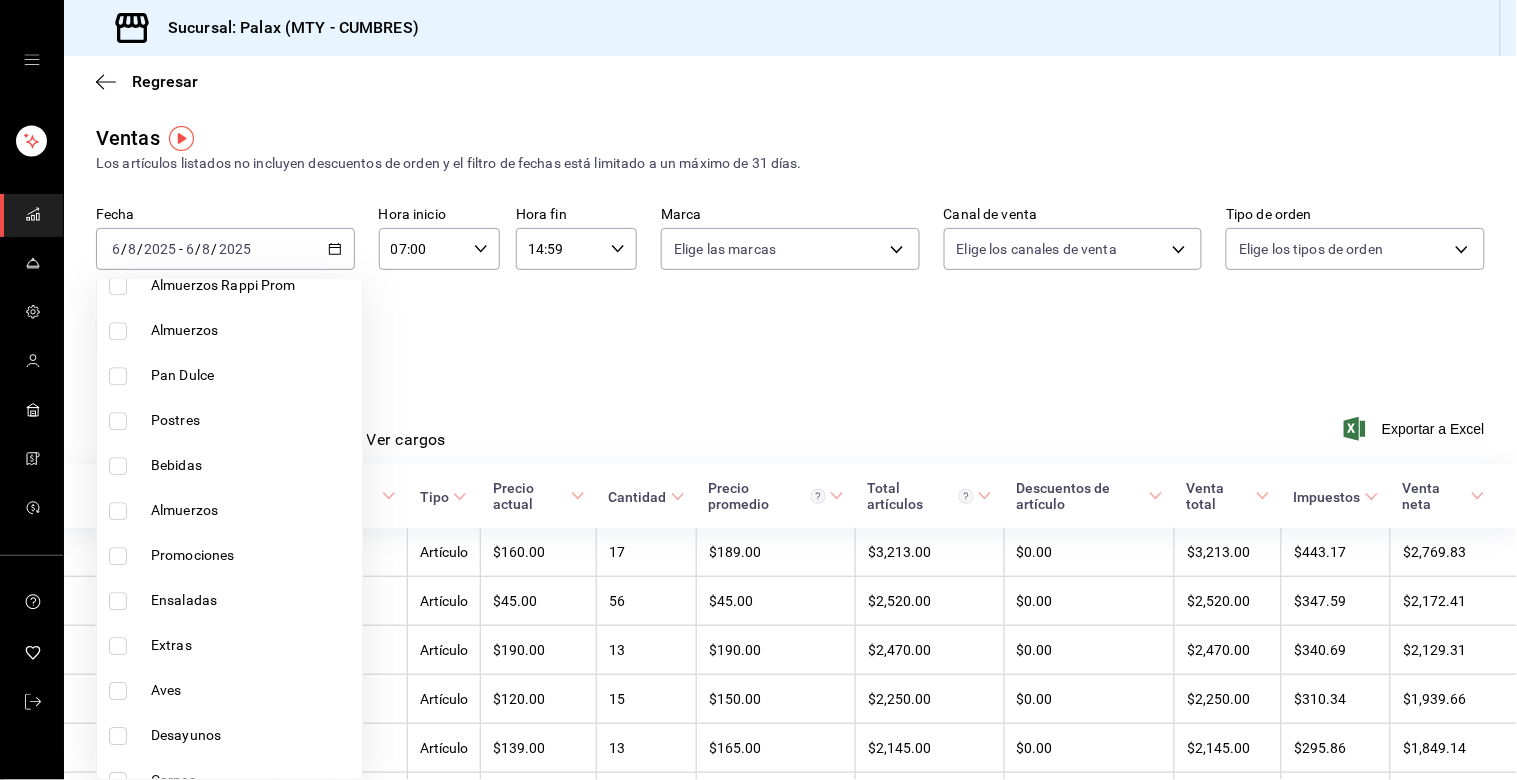 click at bounding box center (118, 466) 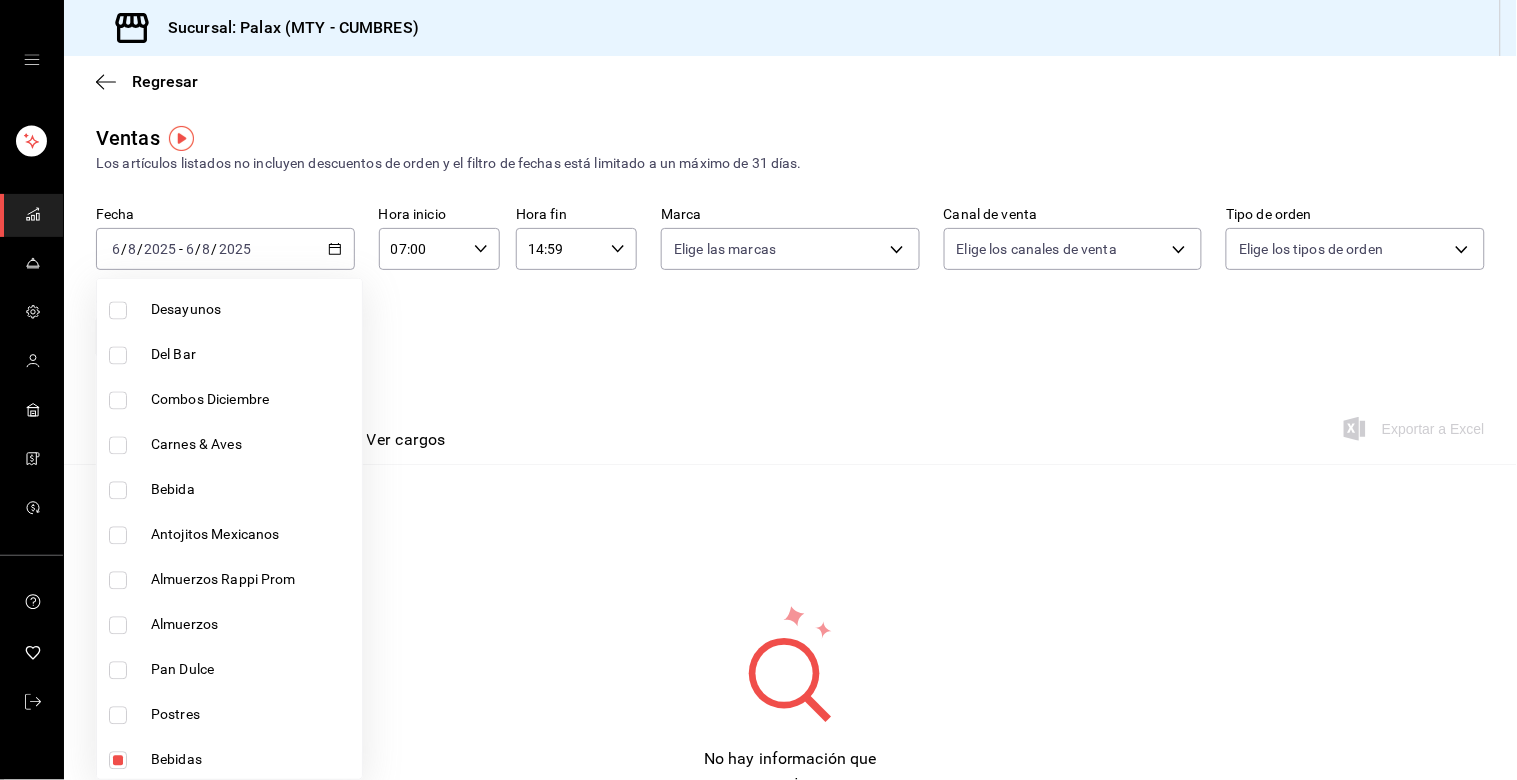 scroll, scrollTop: 1013, scrollLeft: 0, axis: vertical 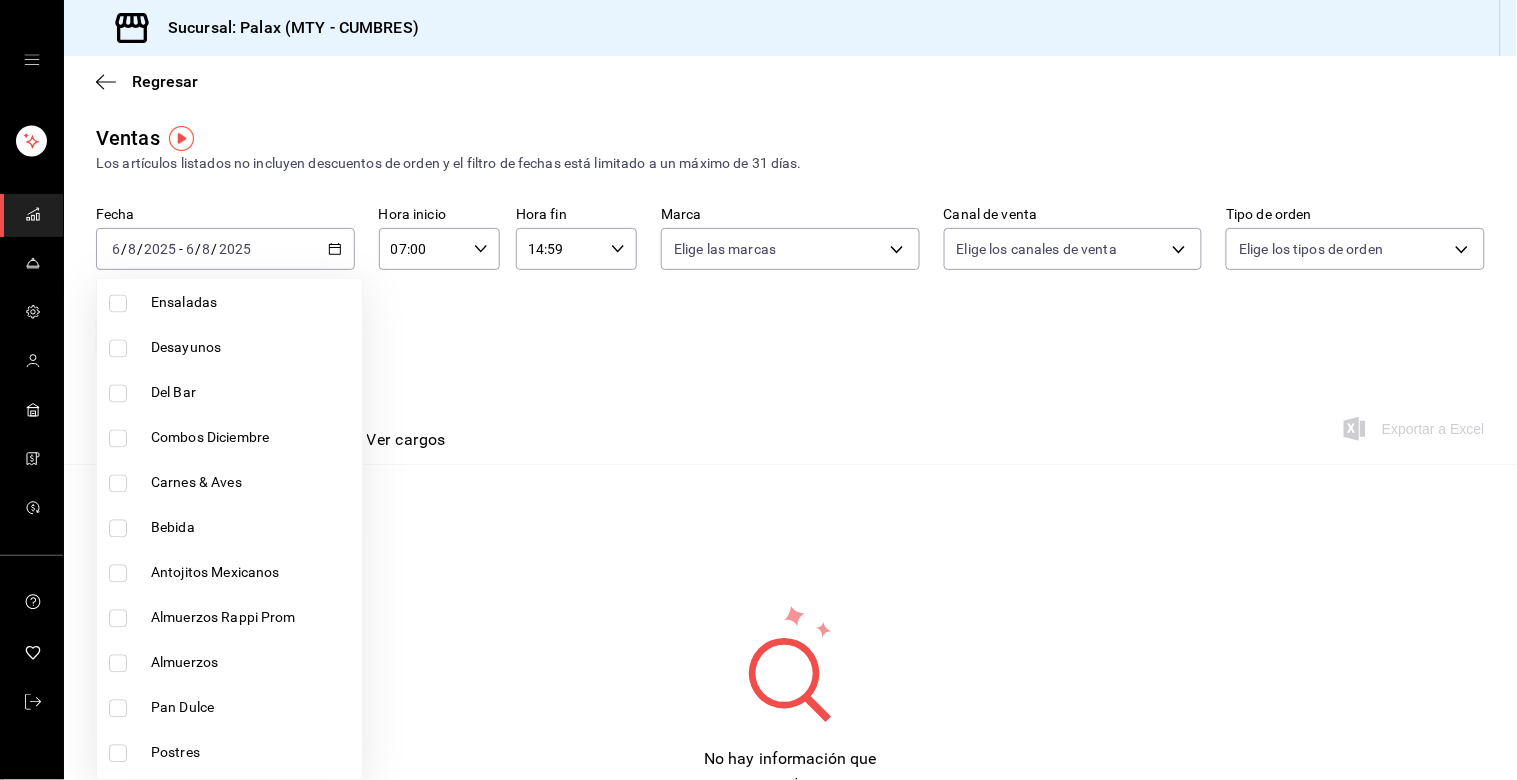 click at bounding box center [118, 394] 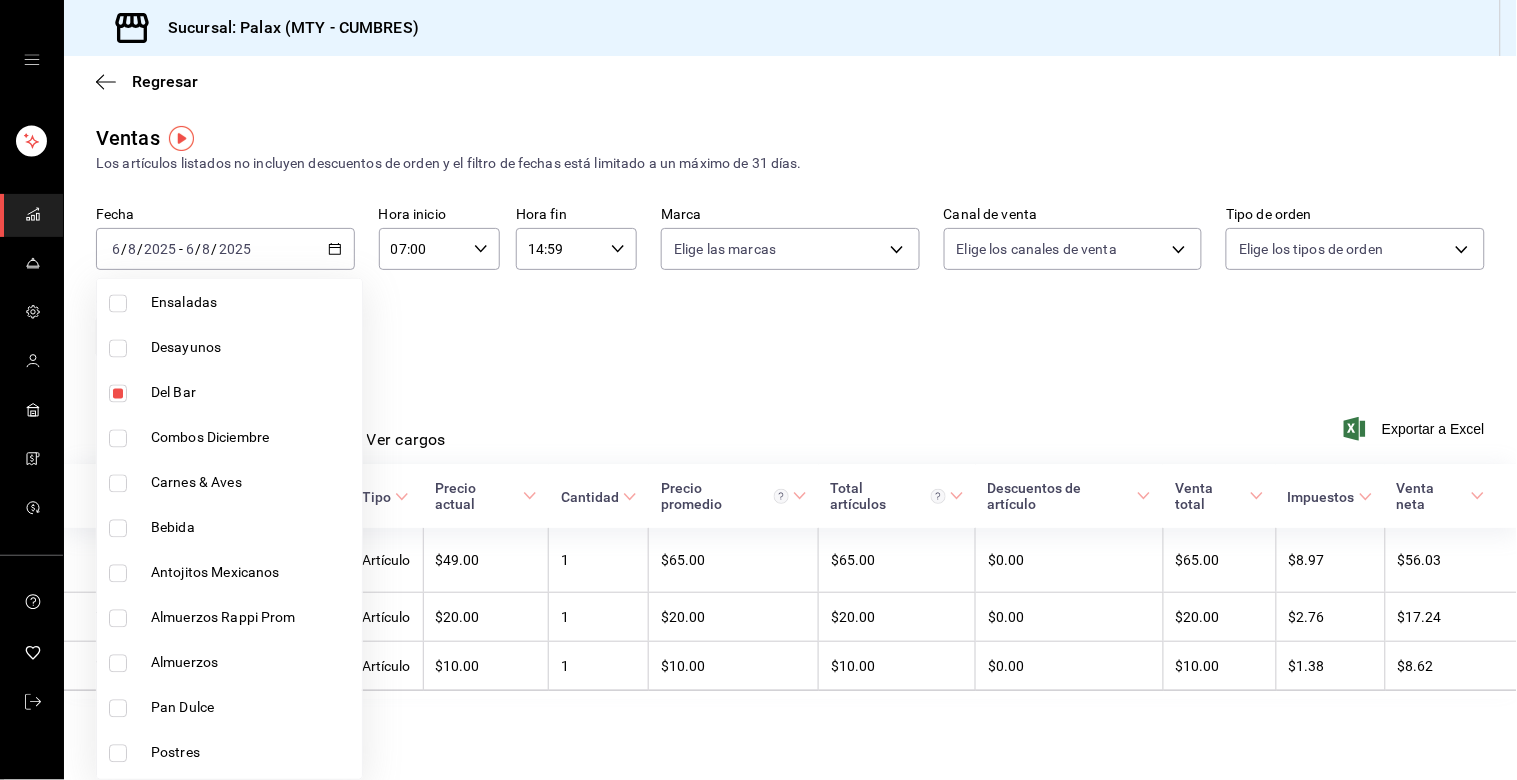 click at bounding box center (758, 390) 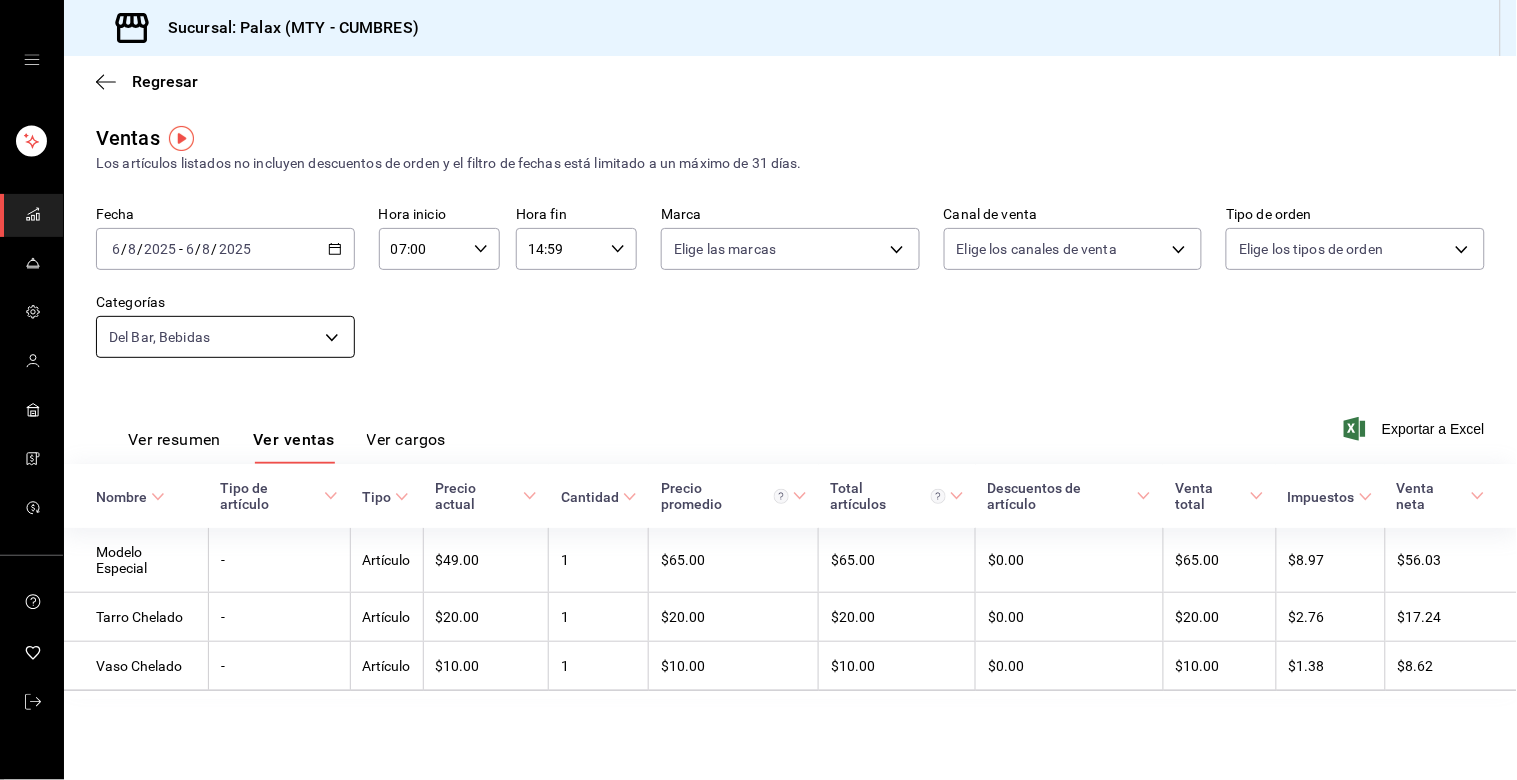 click on "Sucursal: Palax (MTY - CUMBRES) Regresar Ventas Los artículos listados no incluyen descuentos de orden y el filtro de fechas está limitado a un máximo de 31 días. Fecha [DATE] [TIME] - [DATE] [TIME] Hora inicio [TIME] Hora inicio Hora fin [TIME] Hora fin Marca Elige las marcas Canal de venta Elige los canales de venta Tipo de orden Elige los tipos de orden Categorías Del Bar, Bebidas [UUID],5041f980-30f3-428d-be8c-286edc227efb Ver resumen Ver ventas Ver cargos Exportar a Excel Nombre Tipo de artículo Tipo Precio actual Cantidad Precio promedio   Total artículos   Descuentos de artículo Venta total Impuestos Venta neta Modelo Especial - Artículo $49.00 1 $65.00 $65.00 $0.00 $65.00 $8.97 $56.03 Tarro Chelado - Artículo $20.00 1 $20.00 $20.00 $0.00 $20.00 $2.76 $17.24 Vaso Chelado - Artículo $10.00 1 $10.00 $10.00 $0.00 $10.00 $1.38 $8.62 GANA 1 MES GRATIS EN TU SUSCRIPCIÓN AQUÍ Ver video tutorial Ir a video Visitar centro de ayuda (81) [PHONE]" at bounding box center (758, 390) 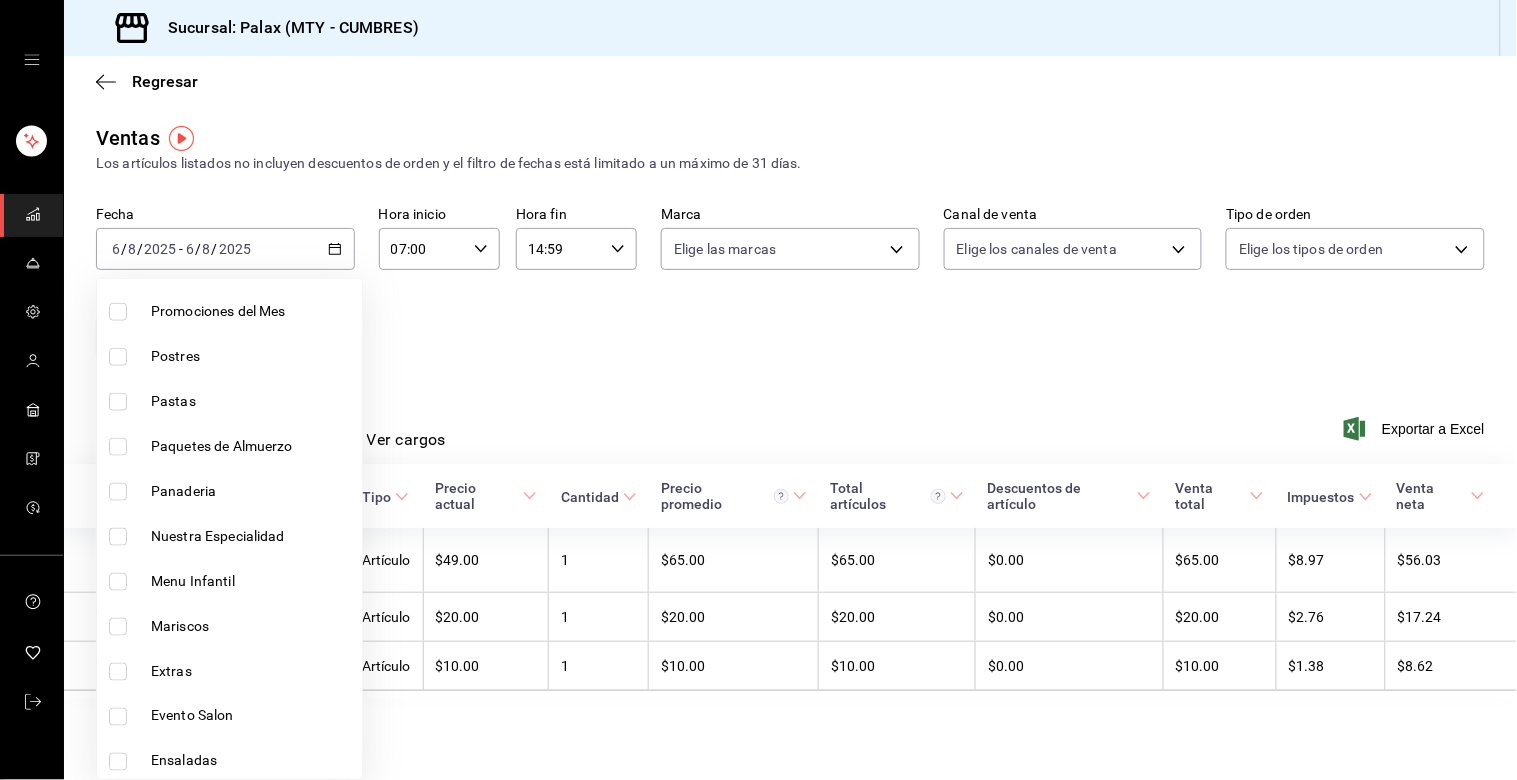 scroll, scrollTop: 1000, scrollLeft: 0, axis: vertical 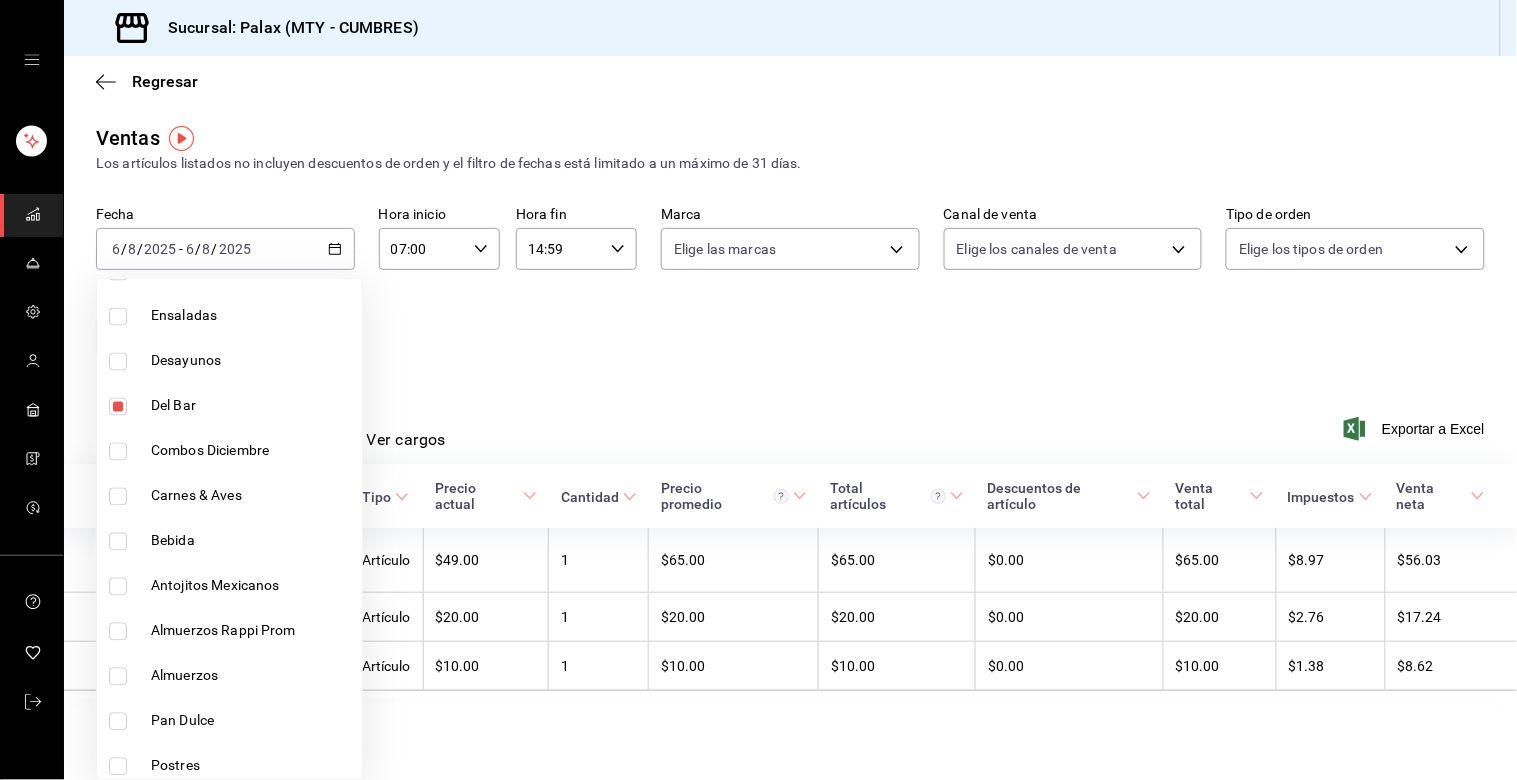 click at bounding box center [118, 407] 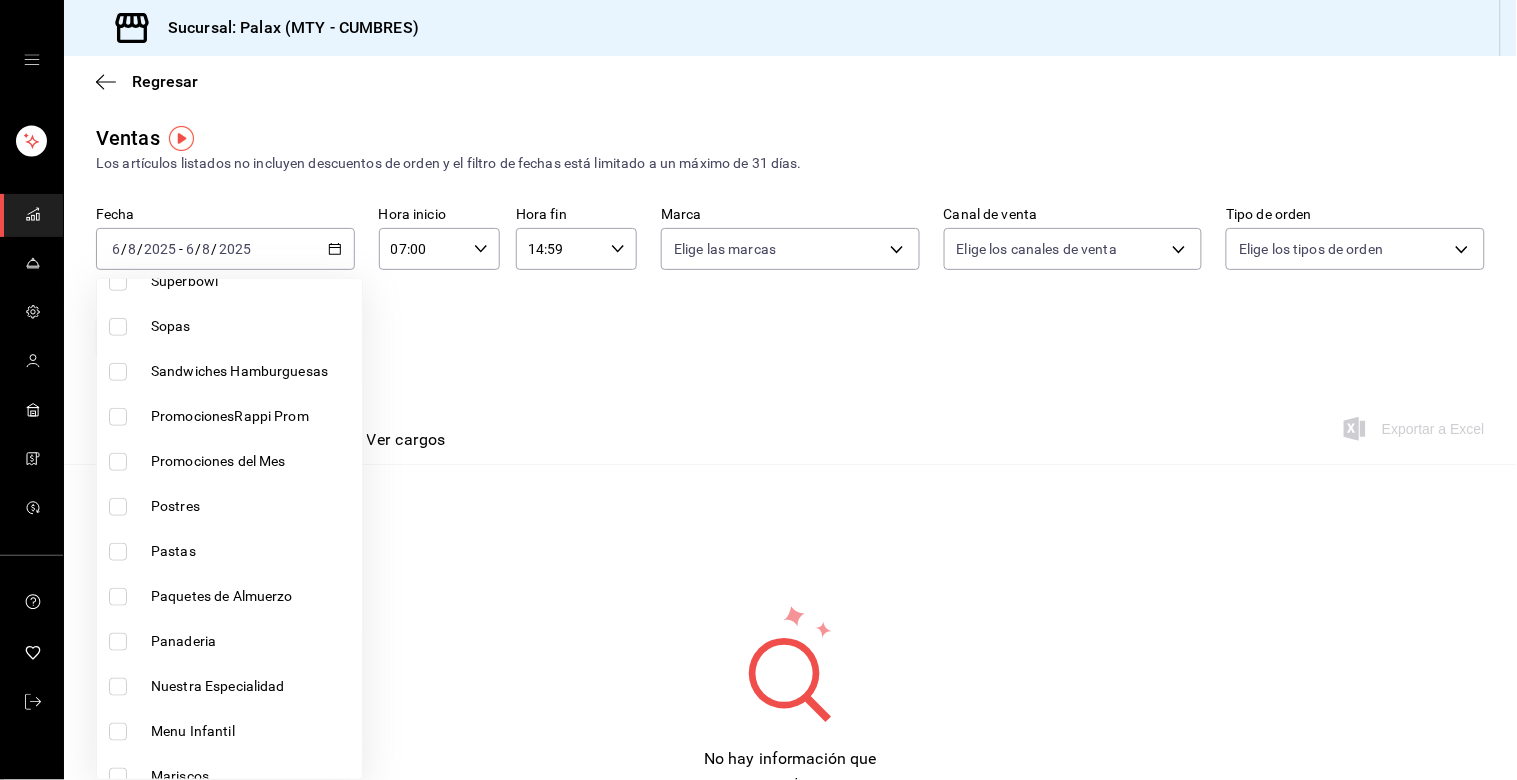 scroll, scrollTop: 444, scrollLeft: 0, axis: vertical 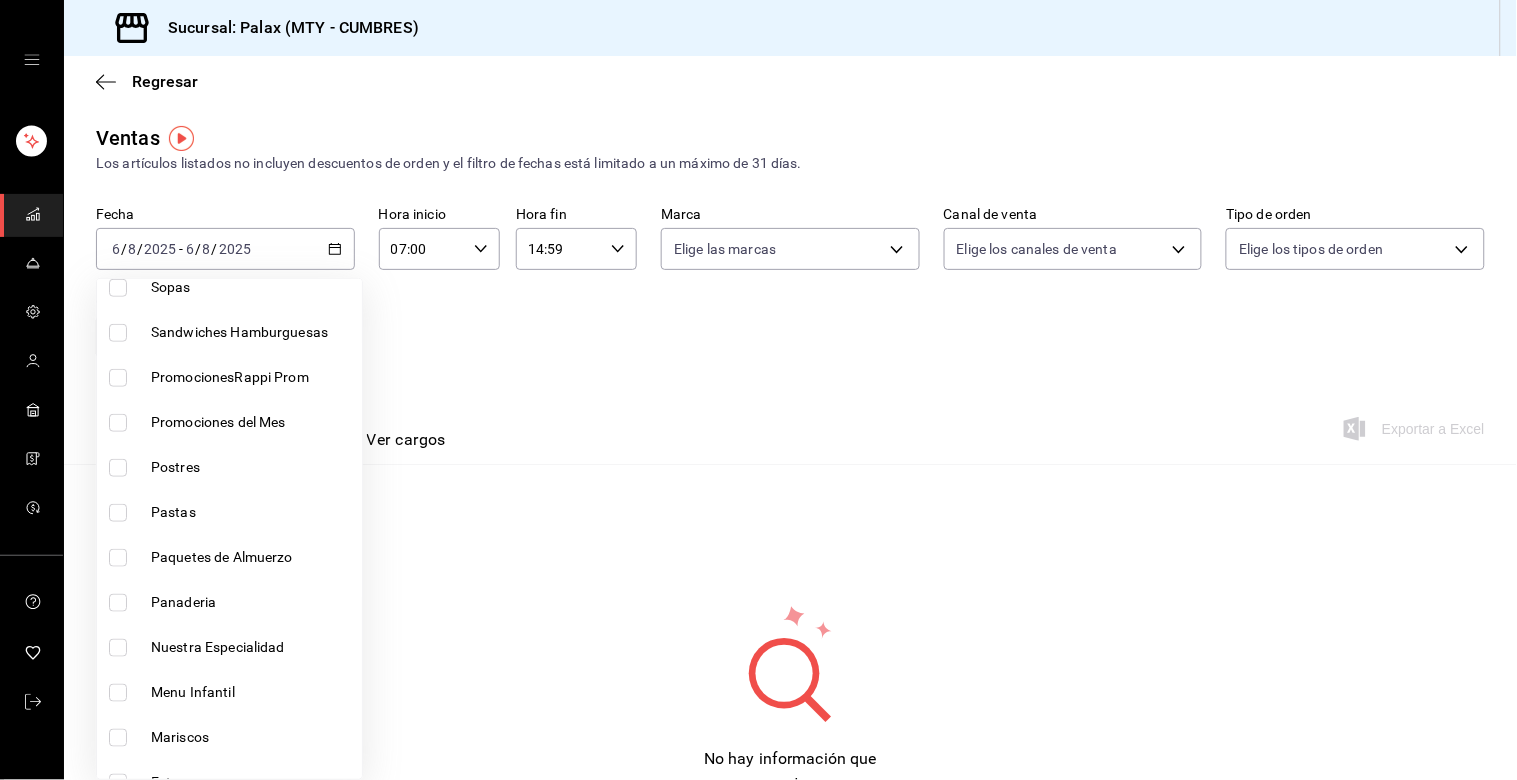 click on "Panaderia" at bounding box center (229, 602) 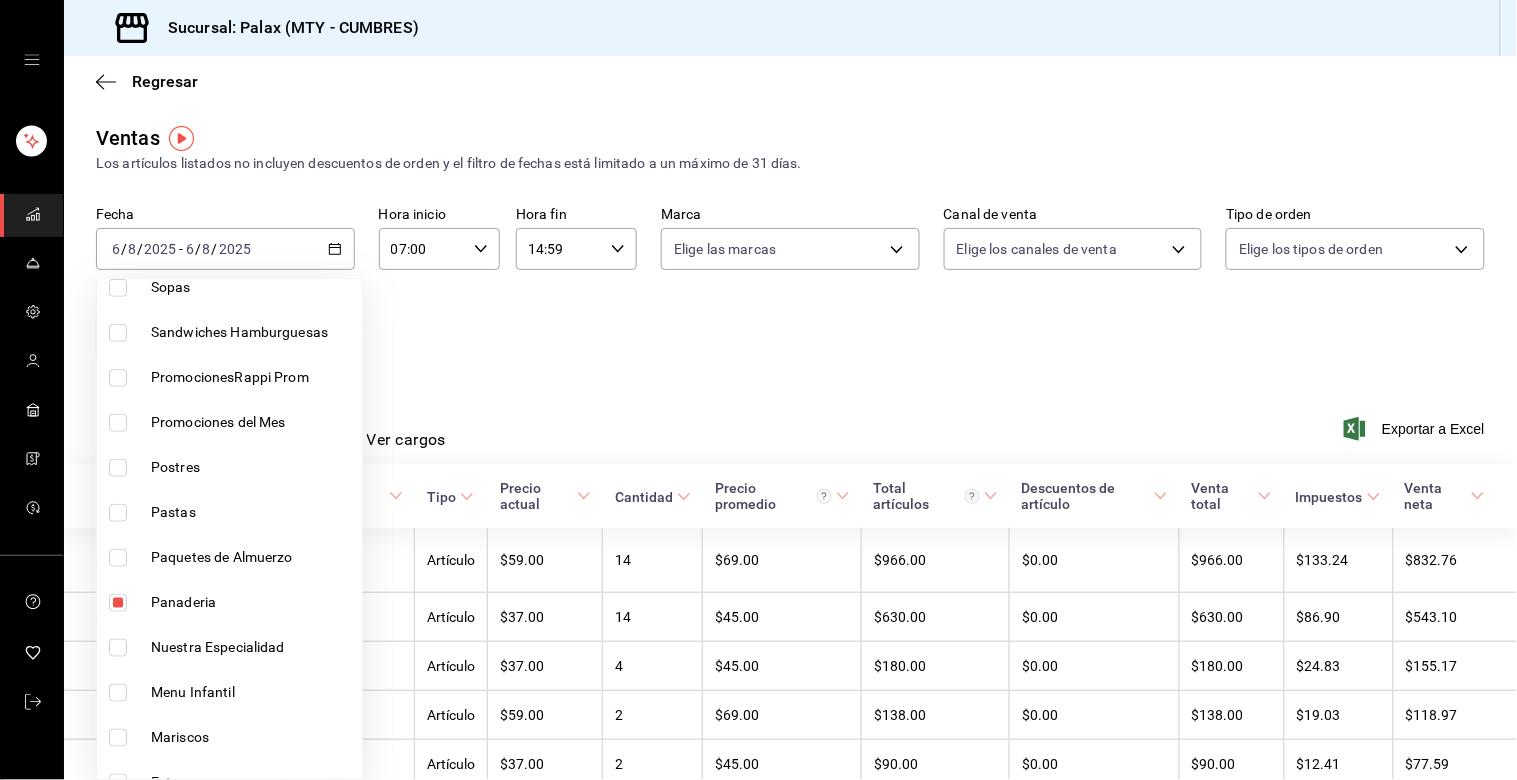 click at bounding box center [118, 468] 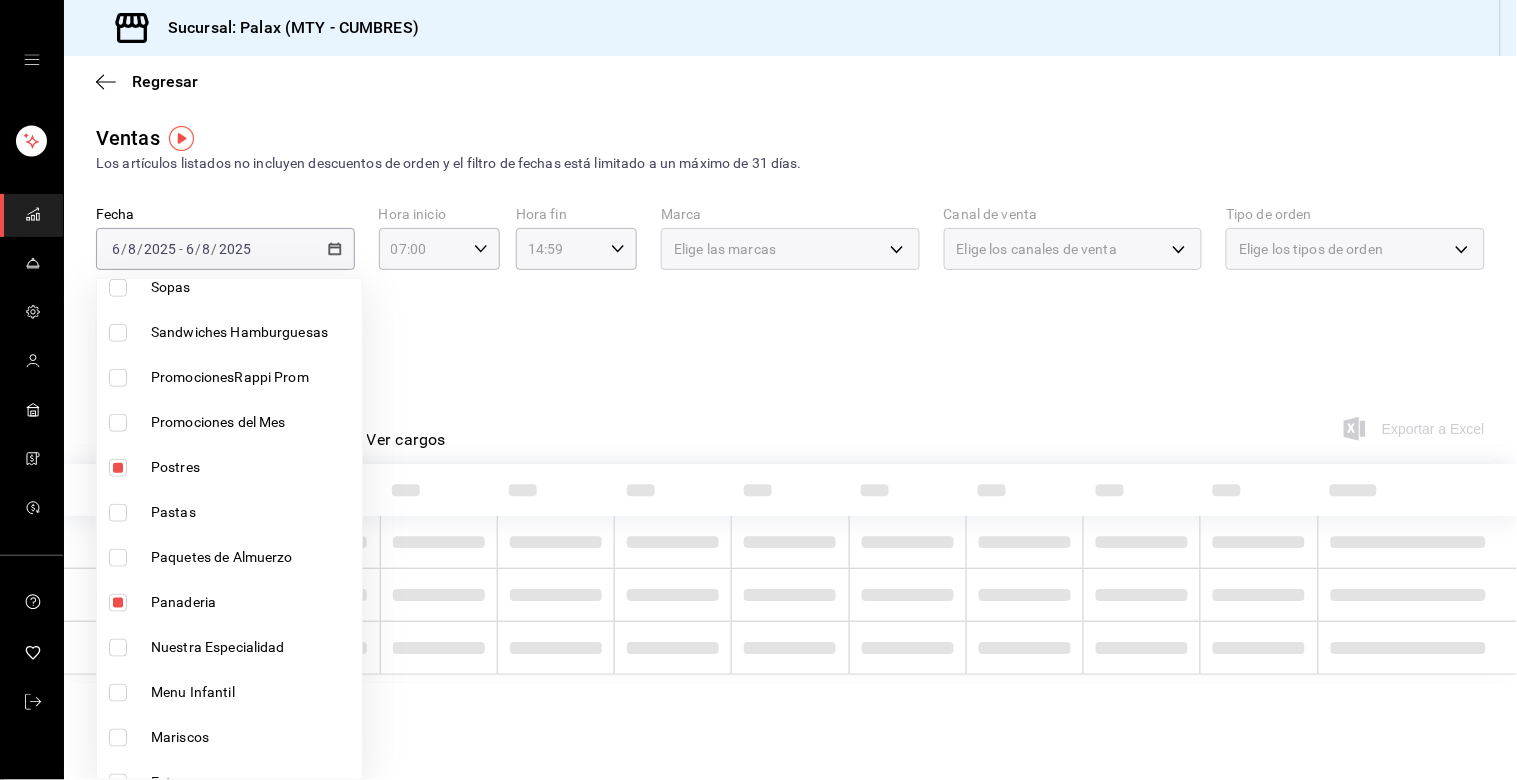click at bounding box center [758, 390] 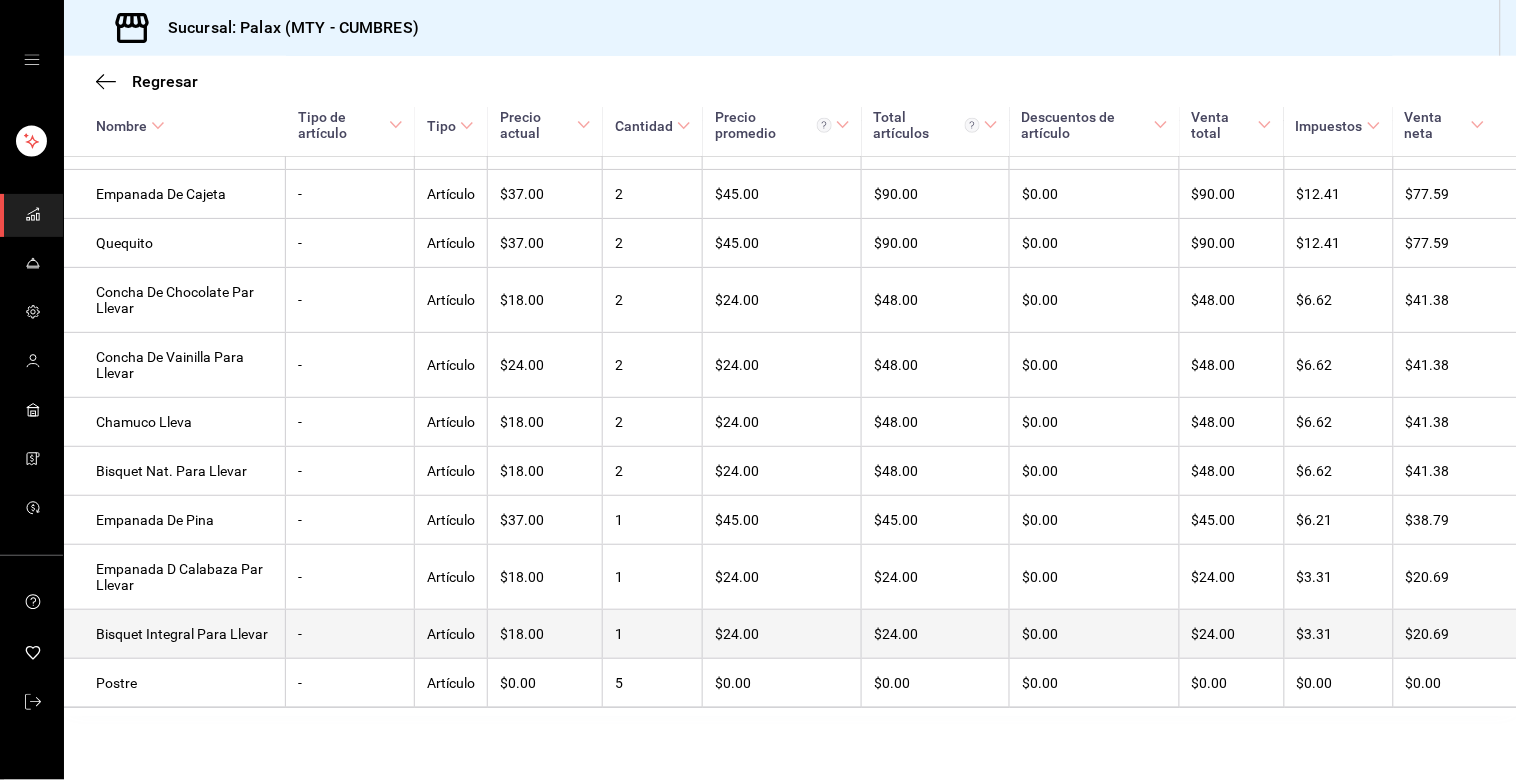 scroll, scrollTop: 622, scrollLeft: 0, axis: vertical 